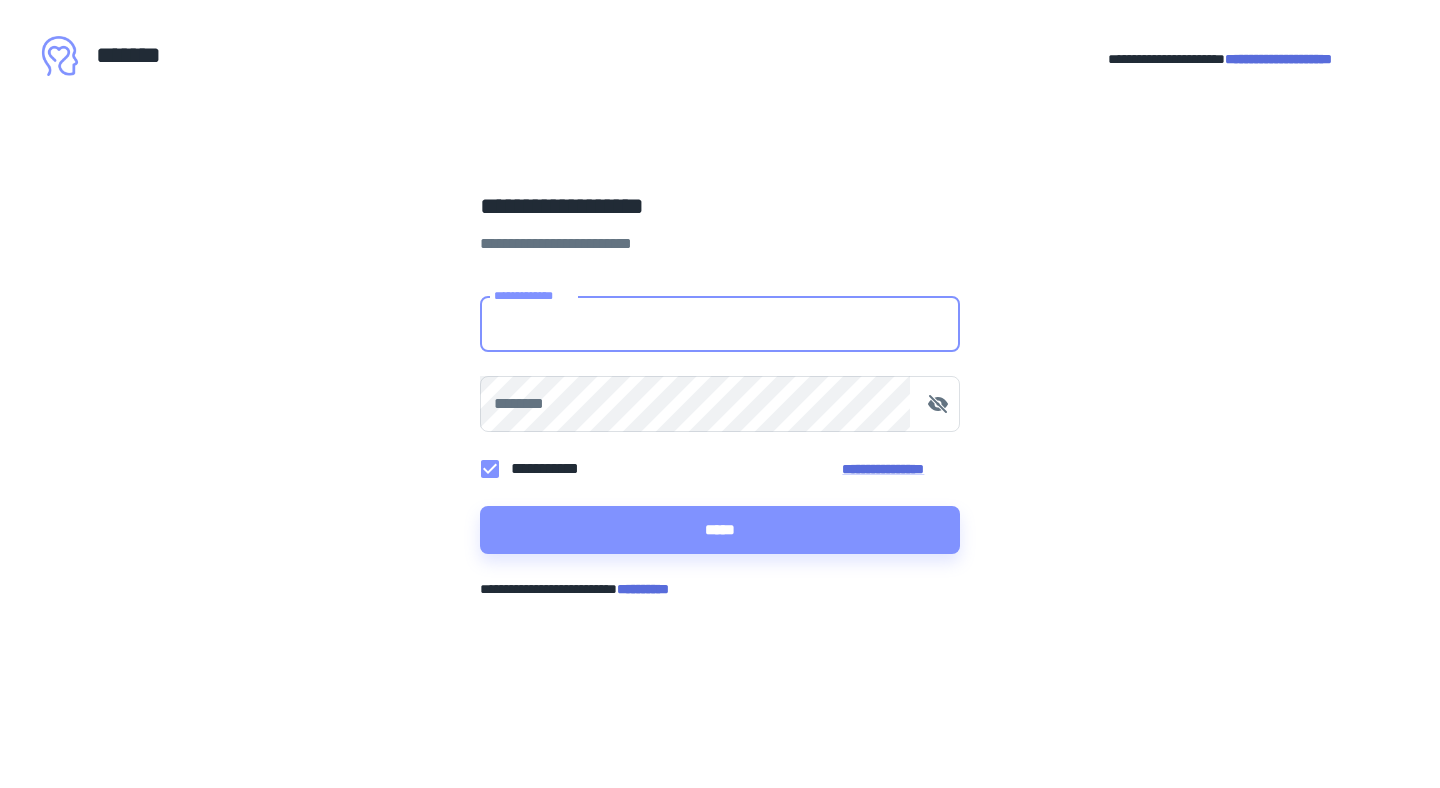 scroll, scrollTop: 0, scrollLeft: 0, axis: both 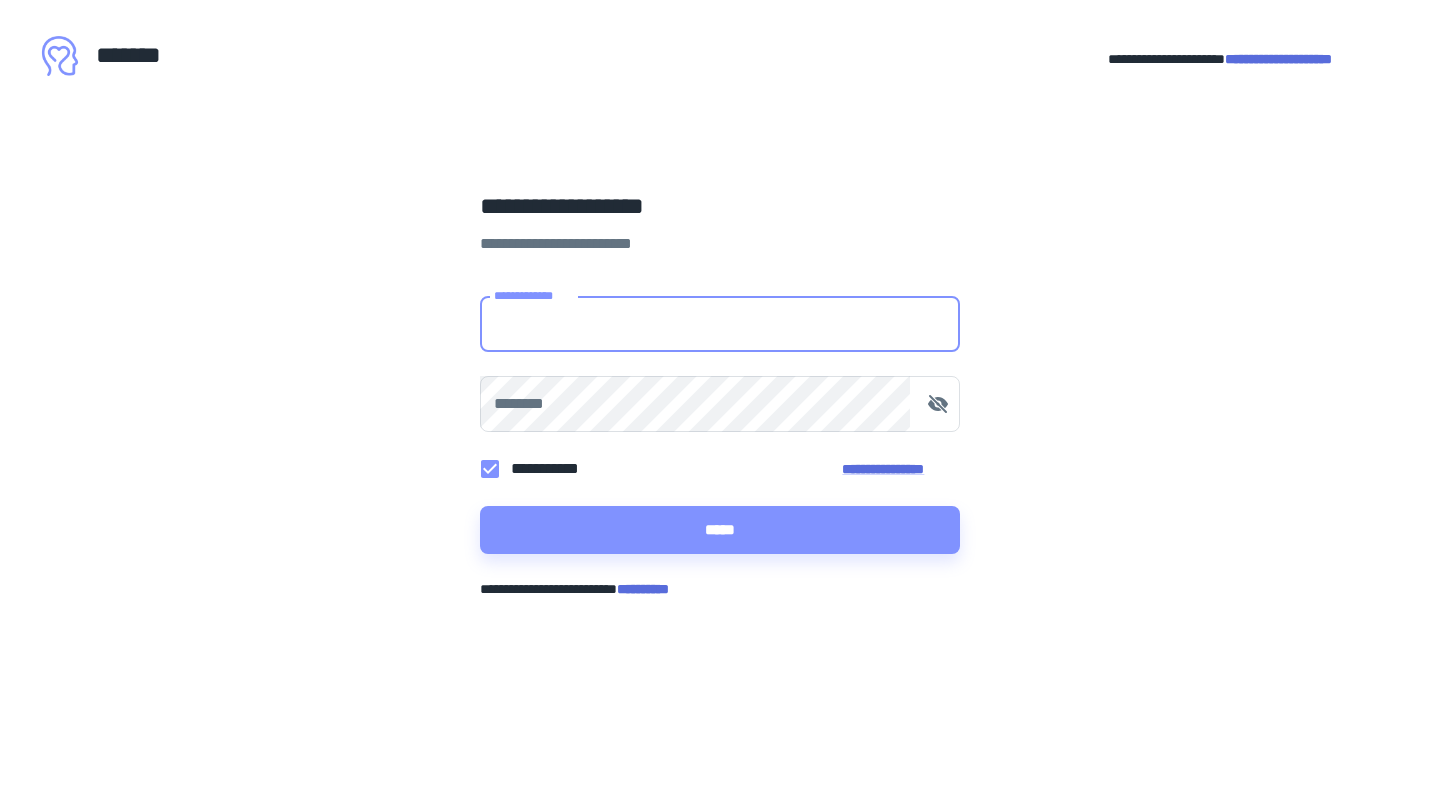 click on "**********" at bounding box center [1278, 59] 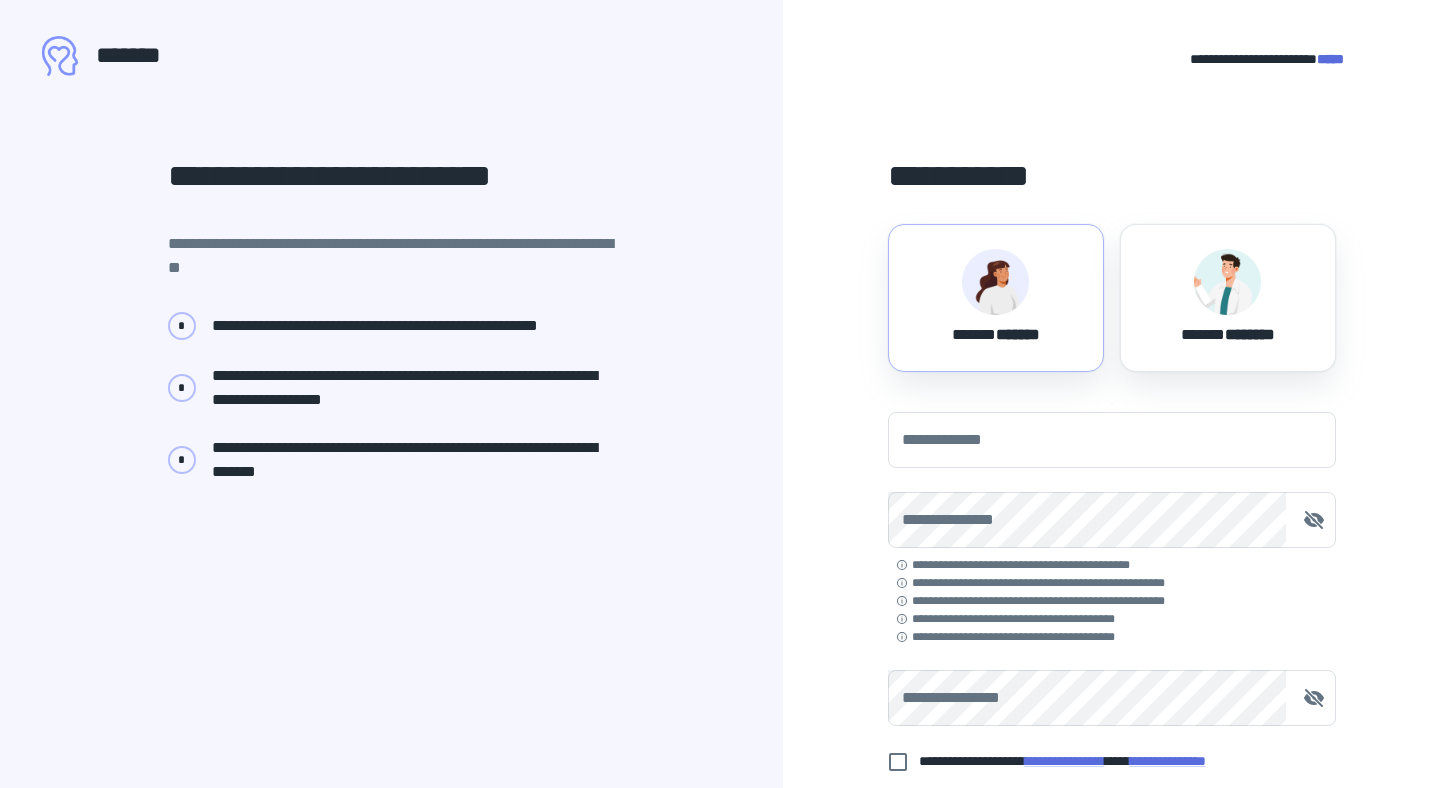 click at bounding box center (995, 282) 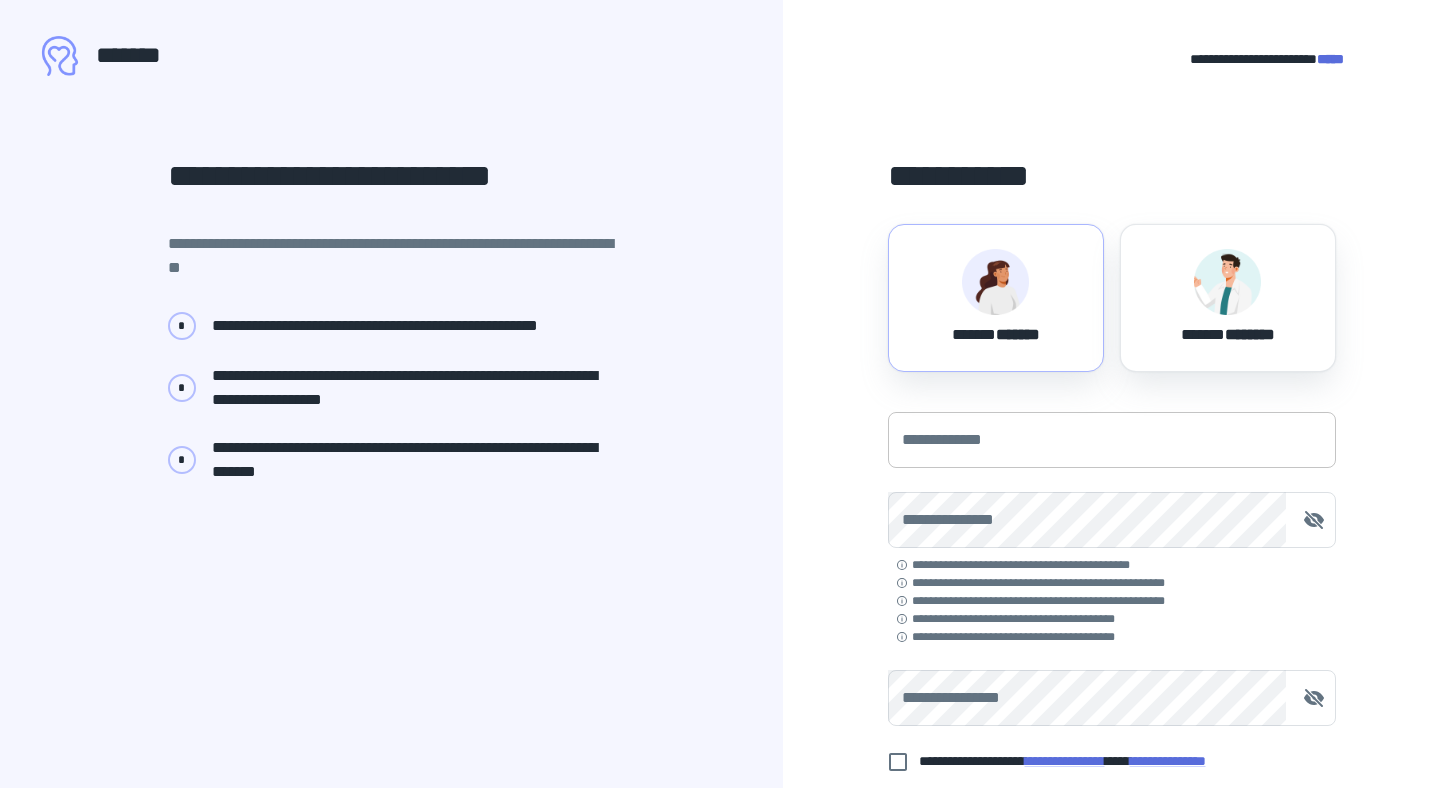 click on "**********" at bounding box center [1112, 440] 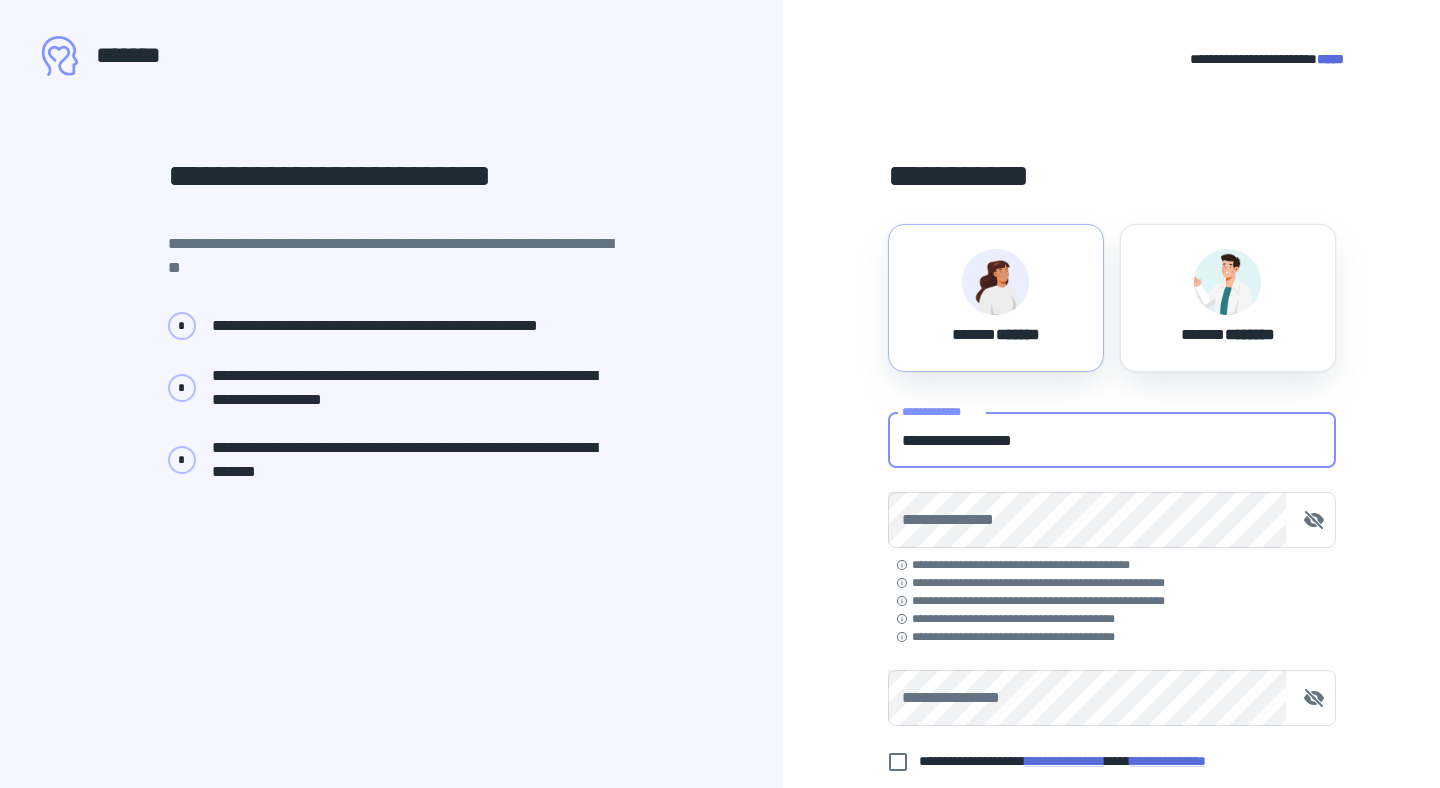 type on "**********" 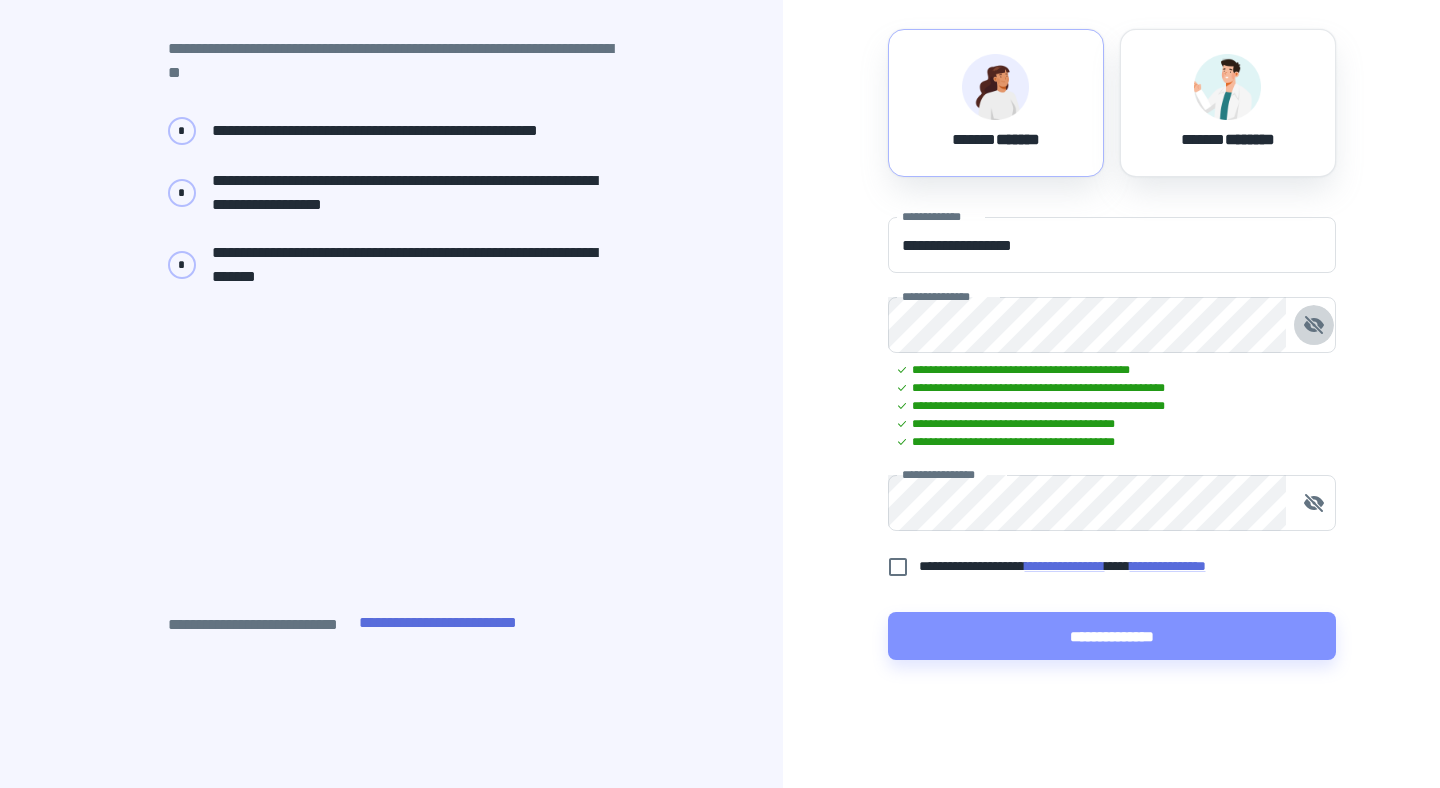scroll, scrollTop: 195, scrollLeft: 0, axis: vertical 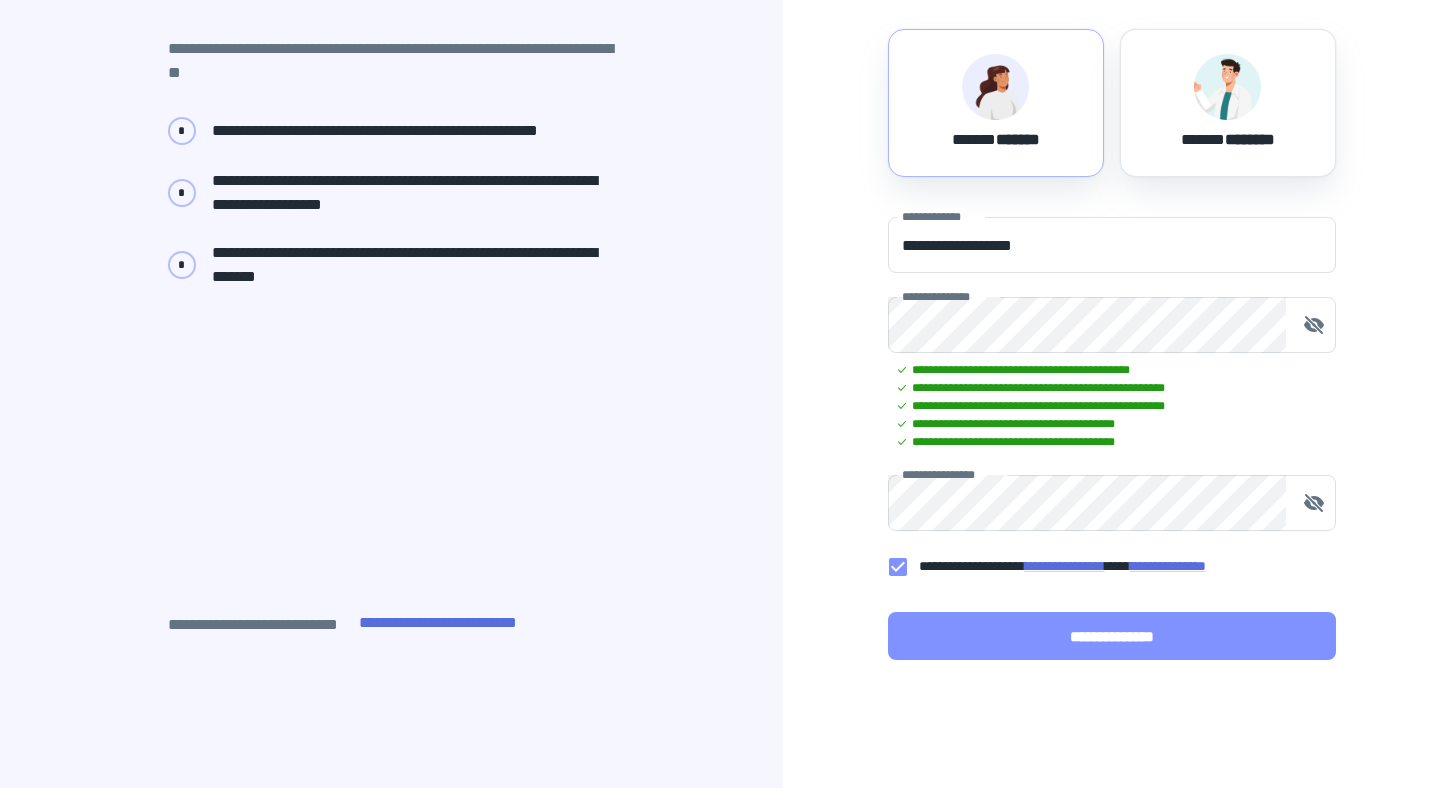 click on "**********" at bounding box center [1112, 636] 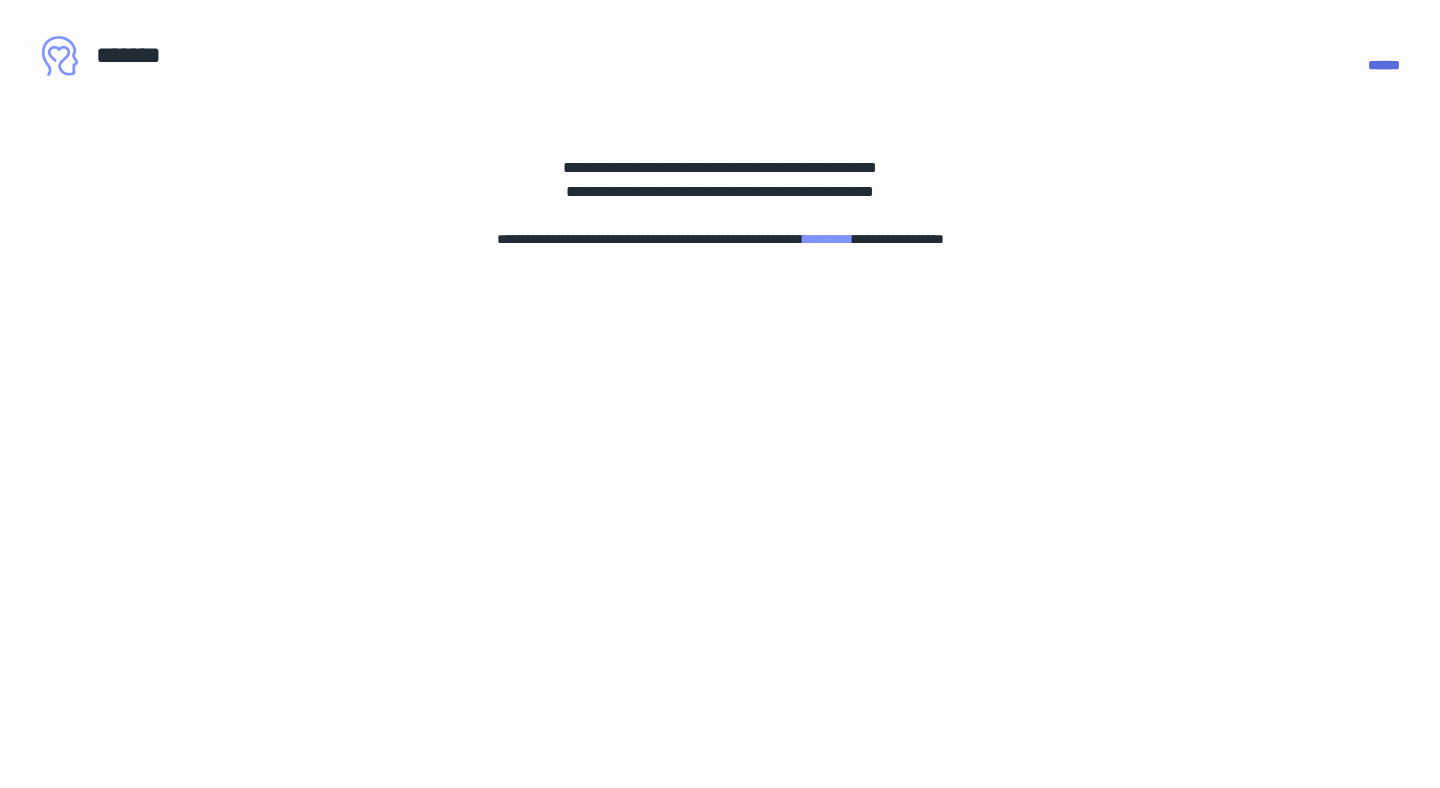 scroll, scrollTop: 0, scrollLeft: 0, axis: both 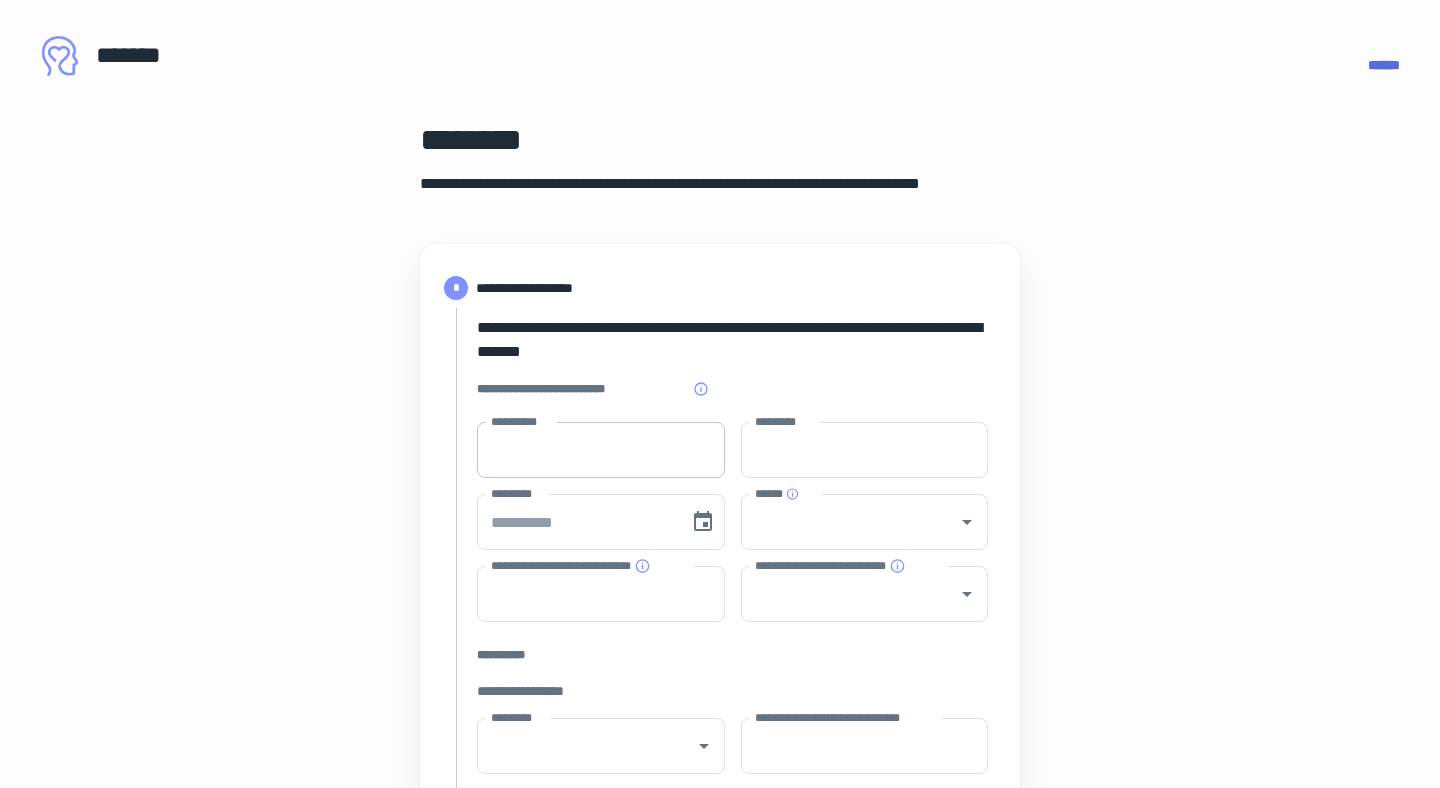 click on "**********" at bounding box center [601, 450] 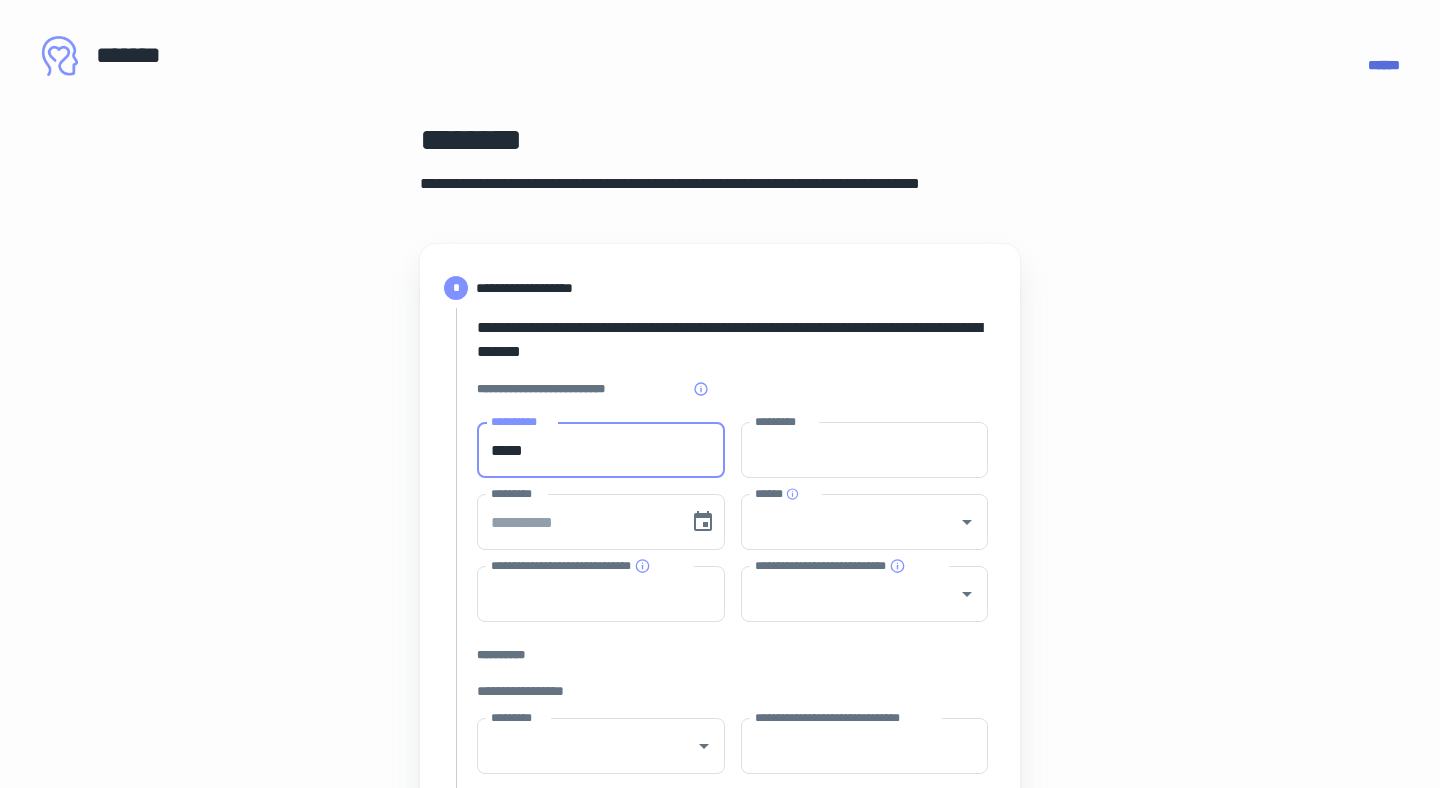 type on "*****" 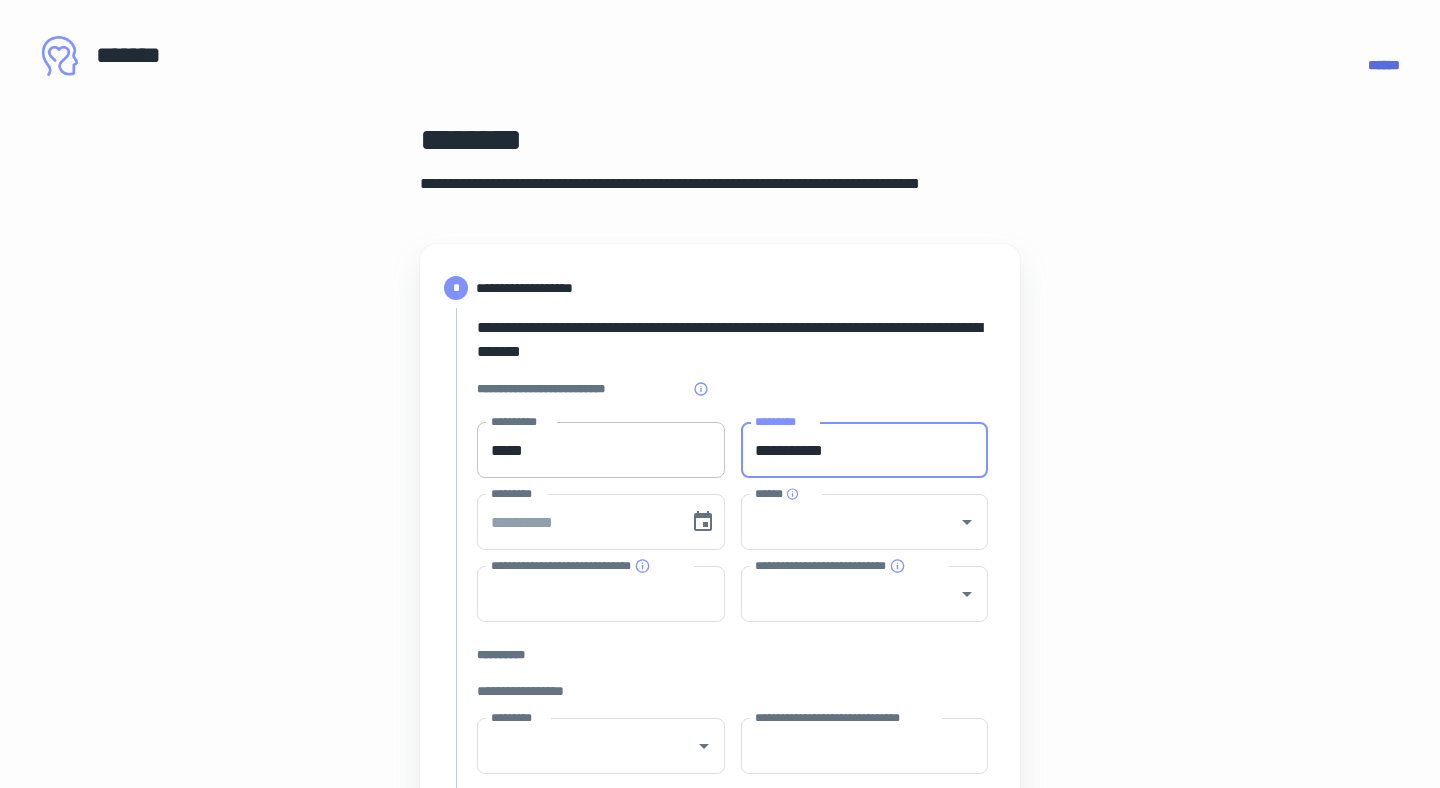 type on "**********" 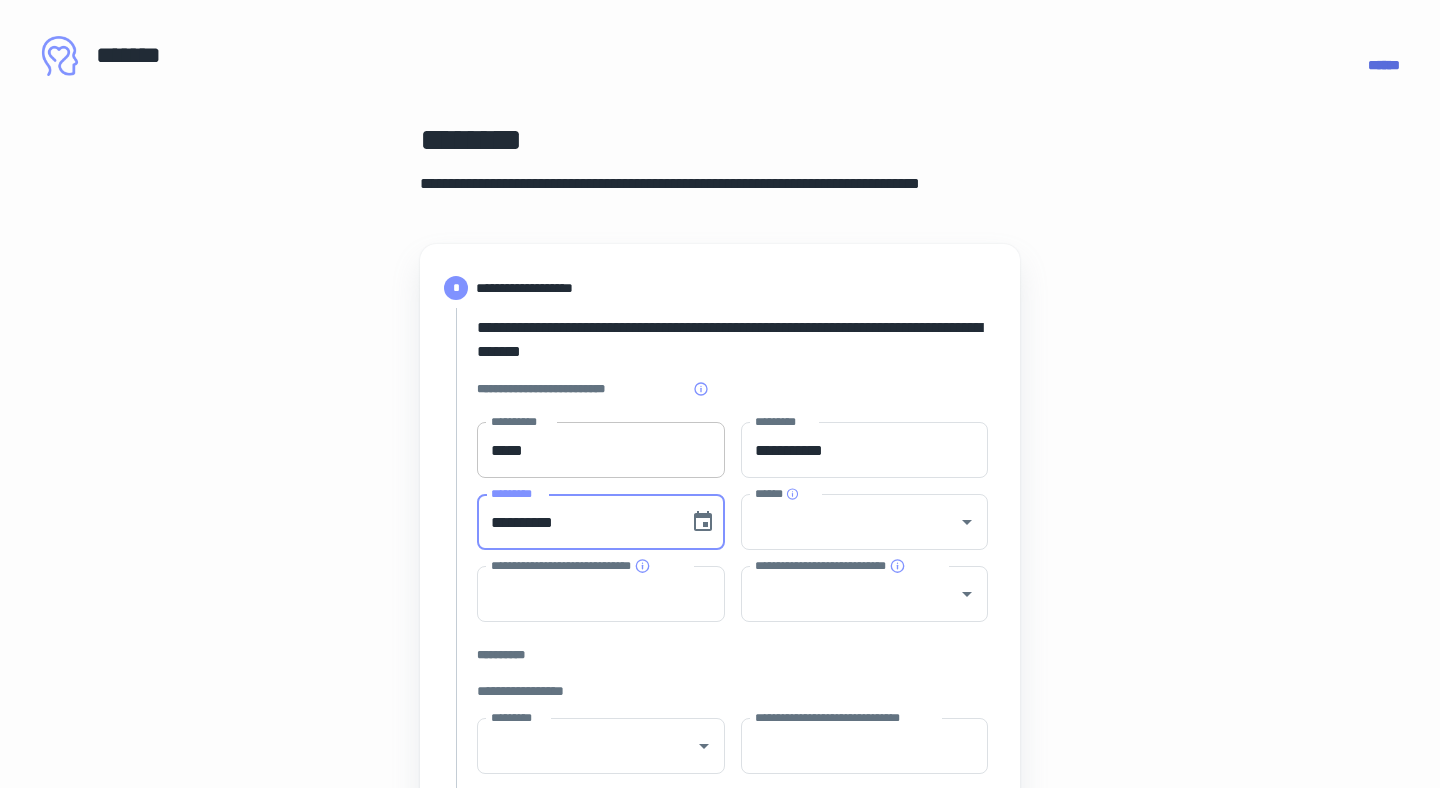 type on "**********" 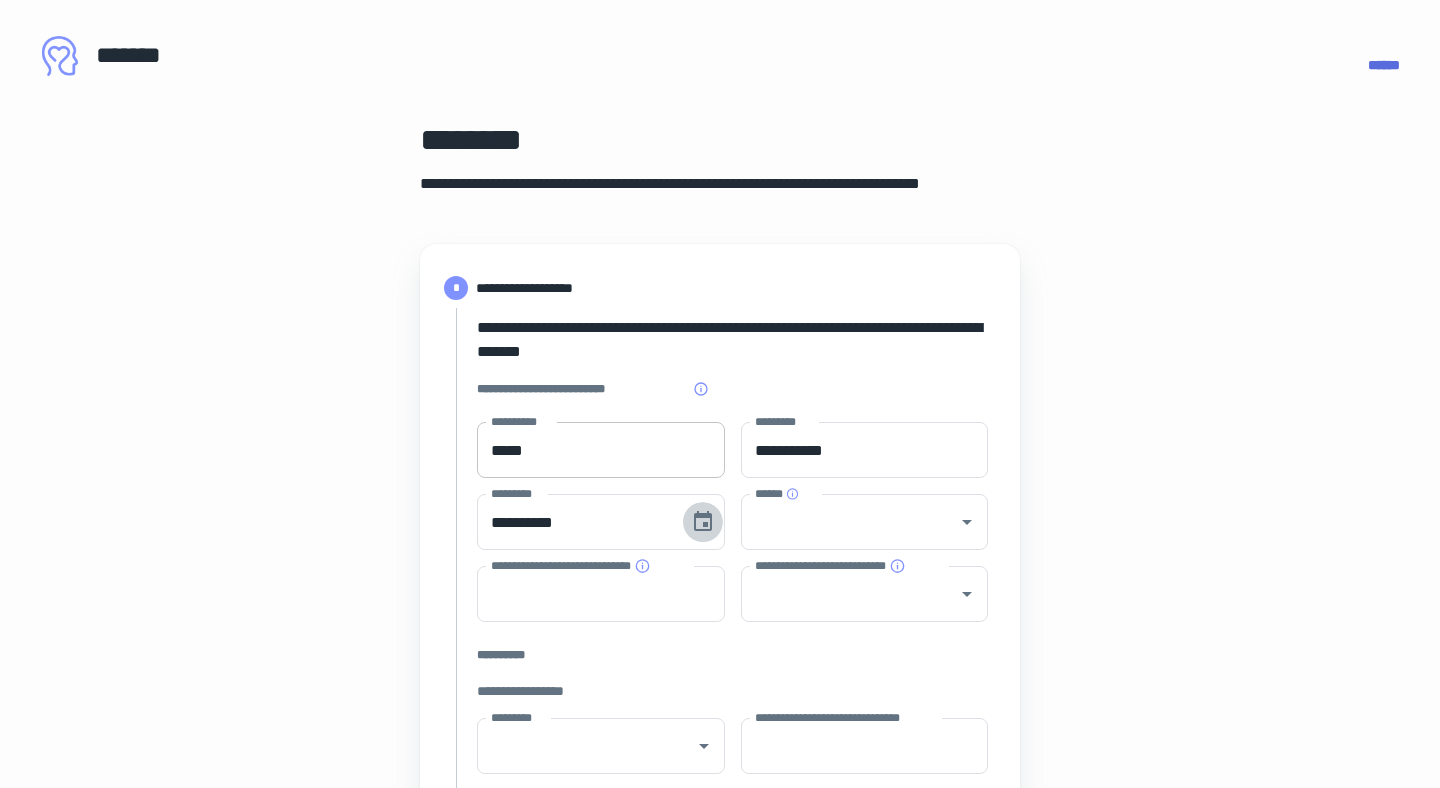 type 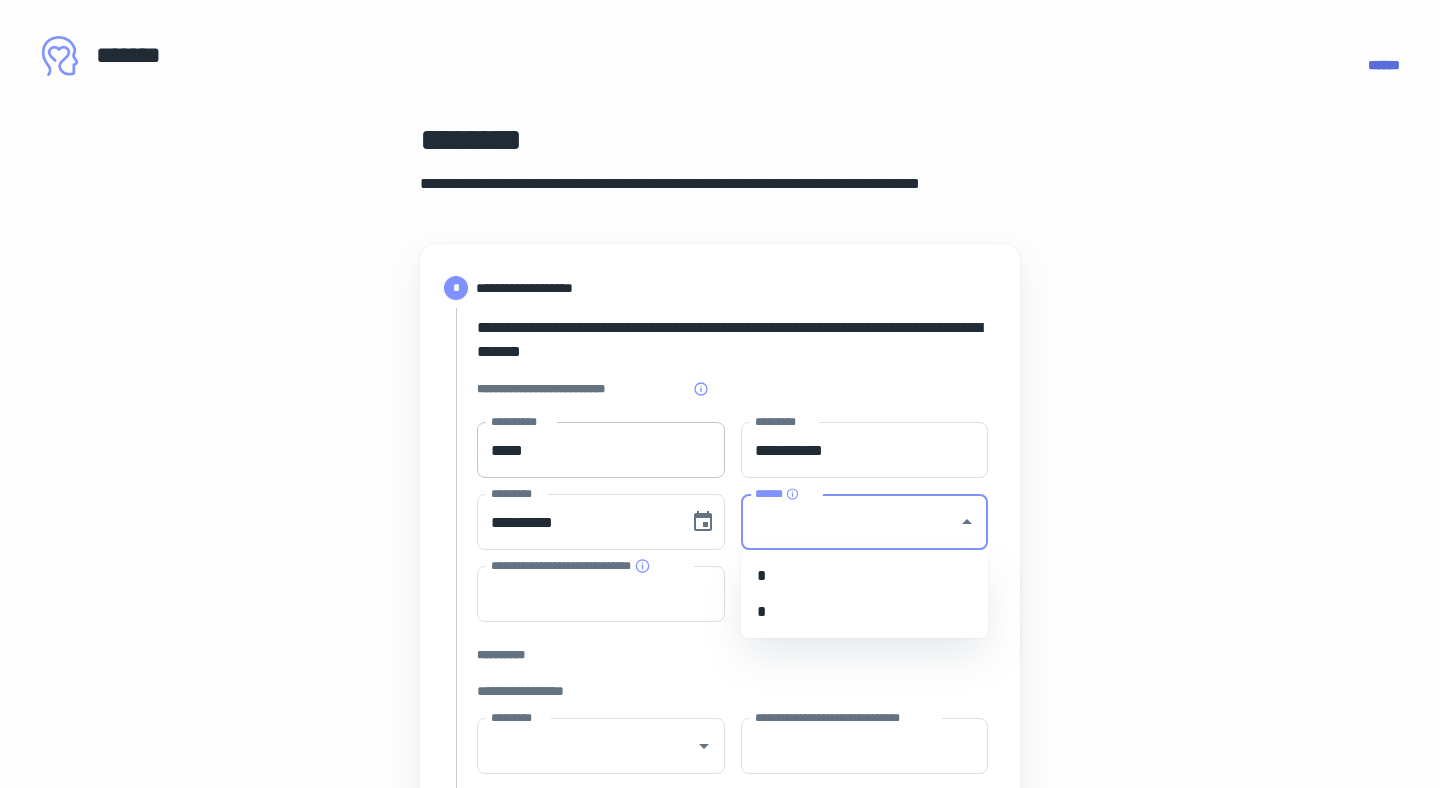 type on "*" 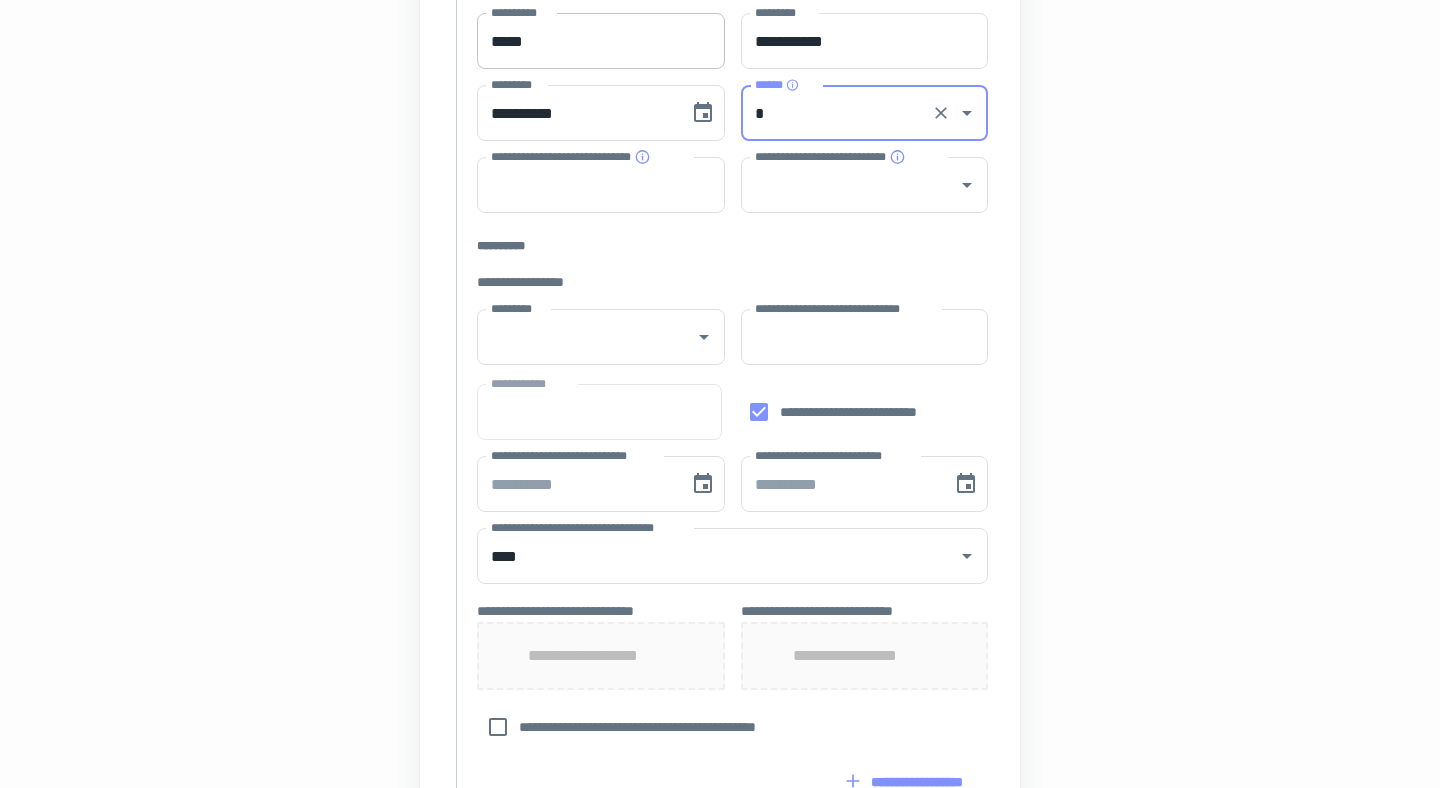 scroll, scrollTop: 413, scrollLeft: 0, axis: vertical 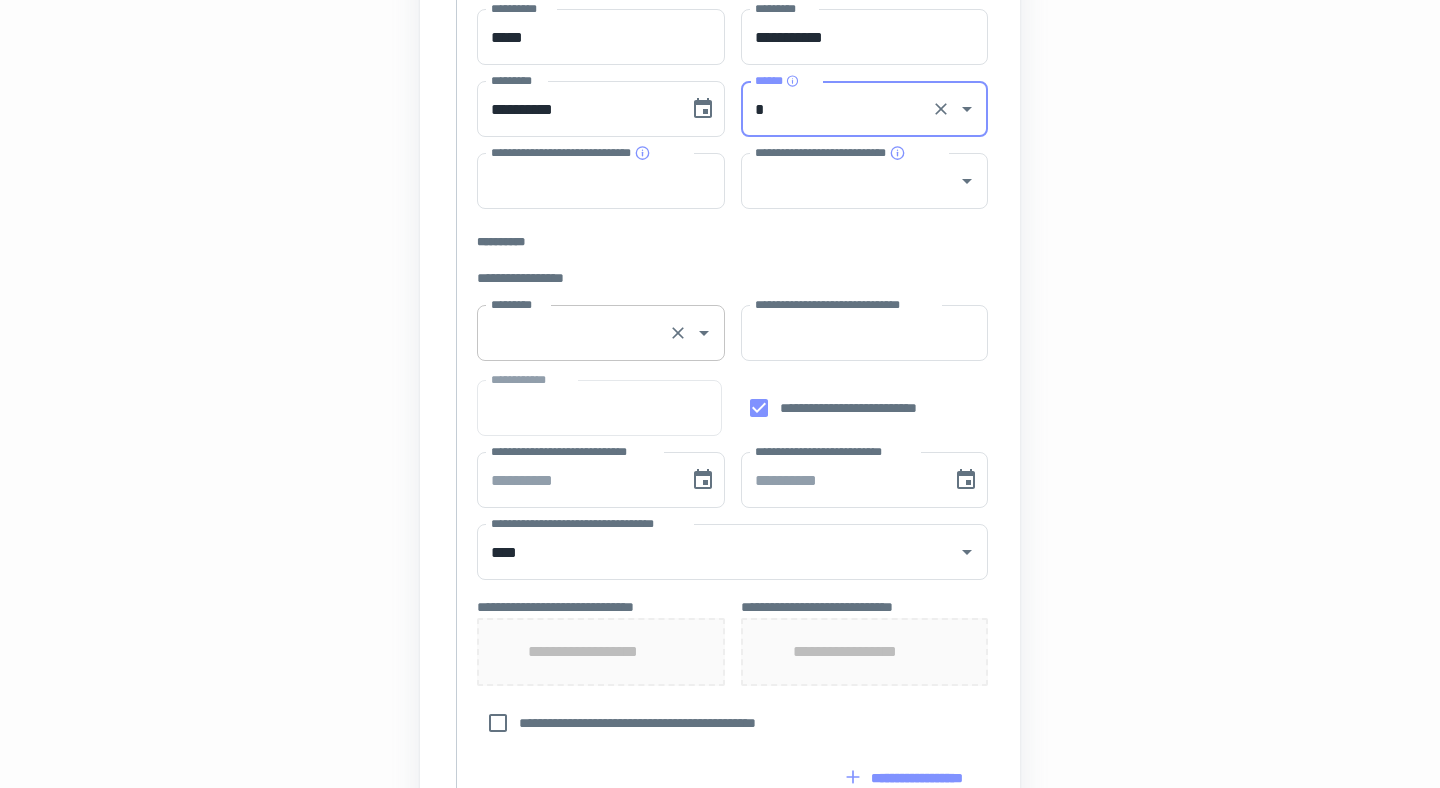 click on "*********" at bounding box center [573, 333] 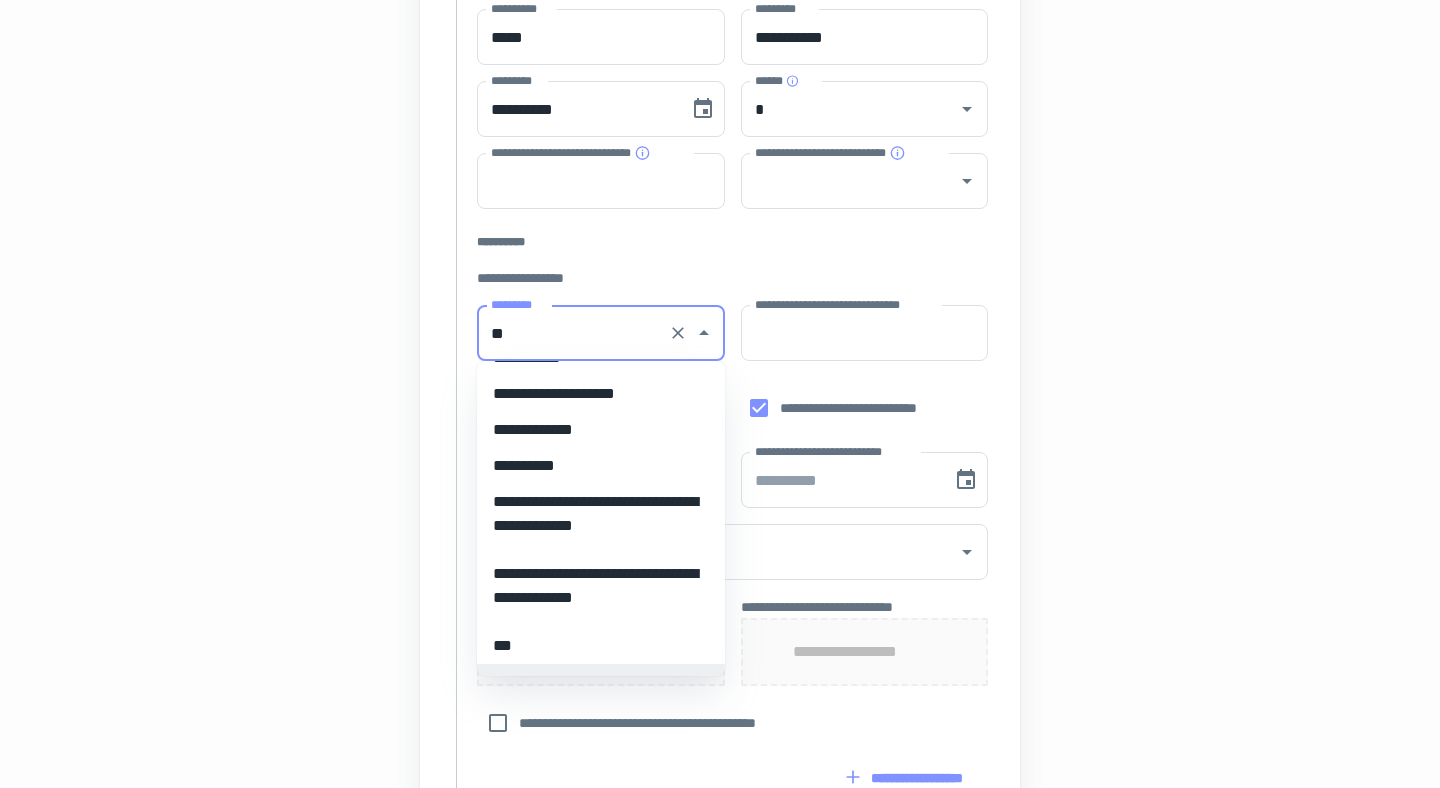 scroll, scrollTop: 0, scrollLeft: 0, axis: both 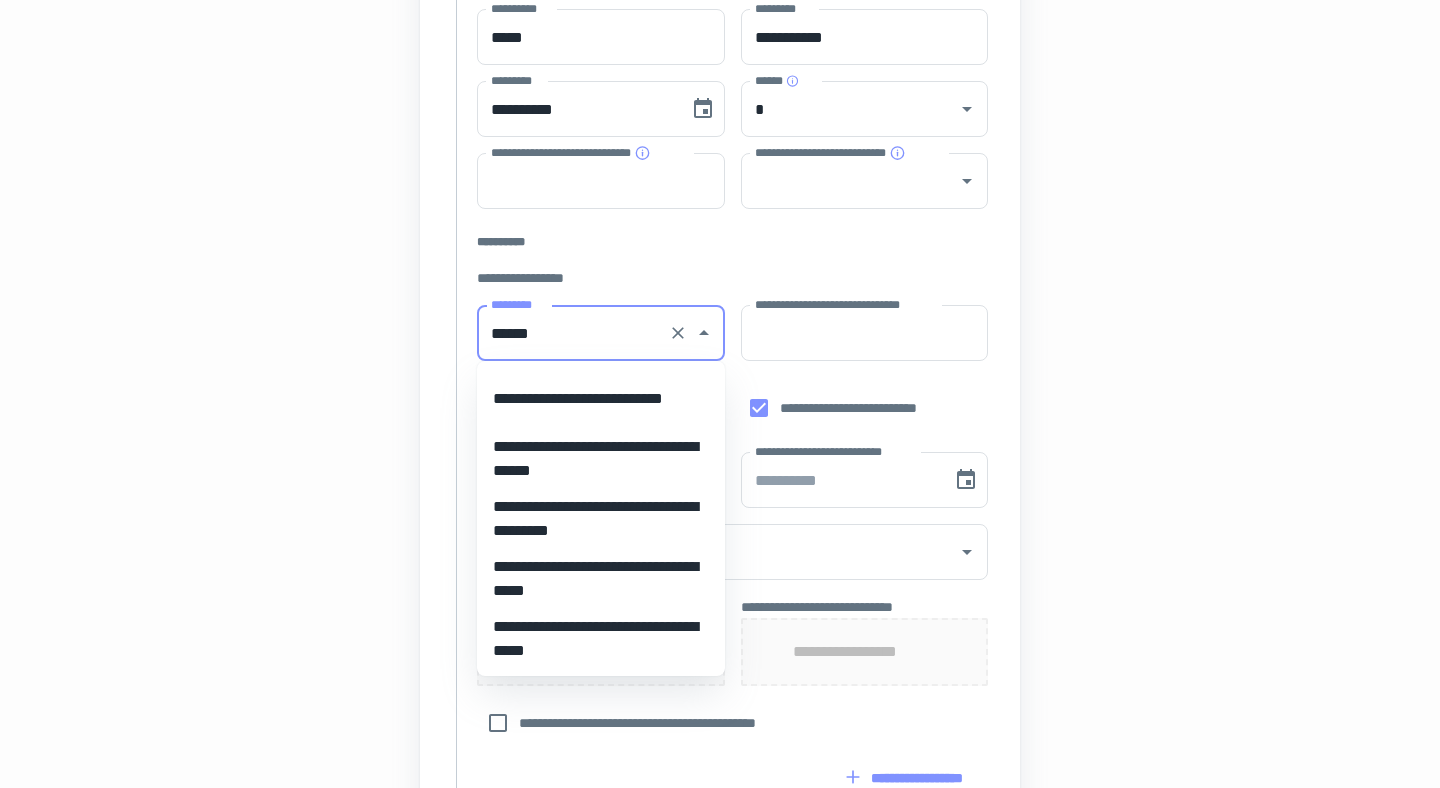 click on "**********" at bounding box center [601, 579] 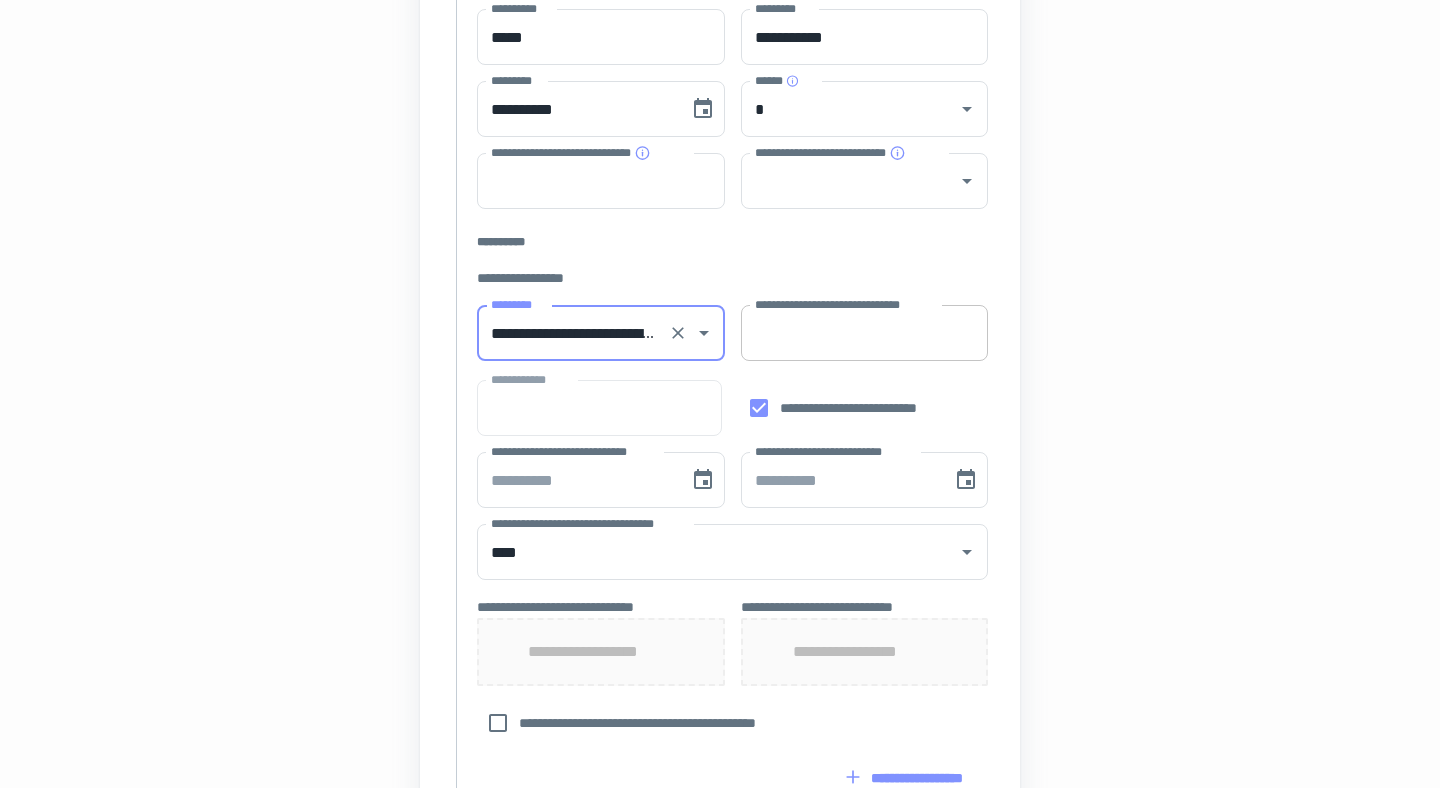 type on "**********" 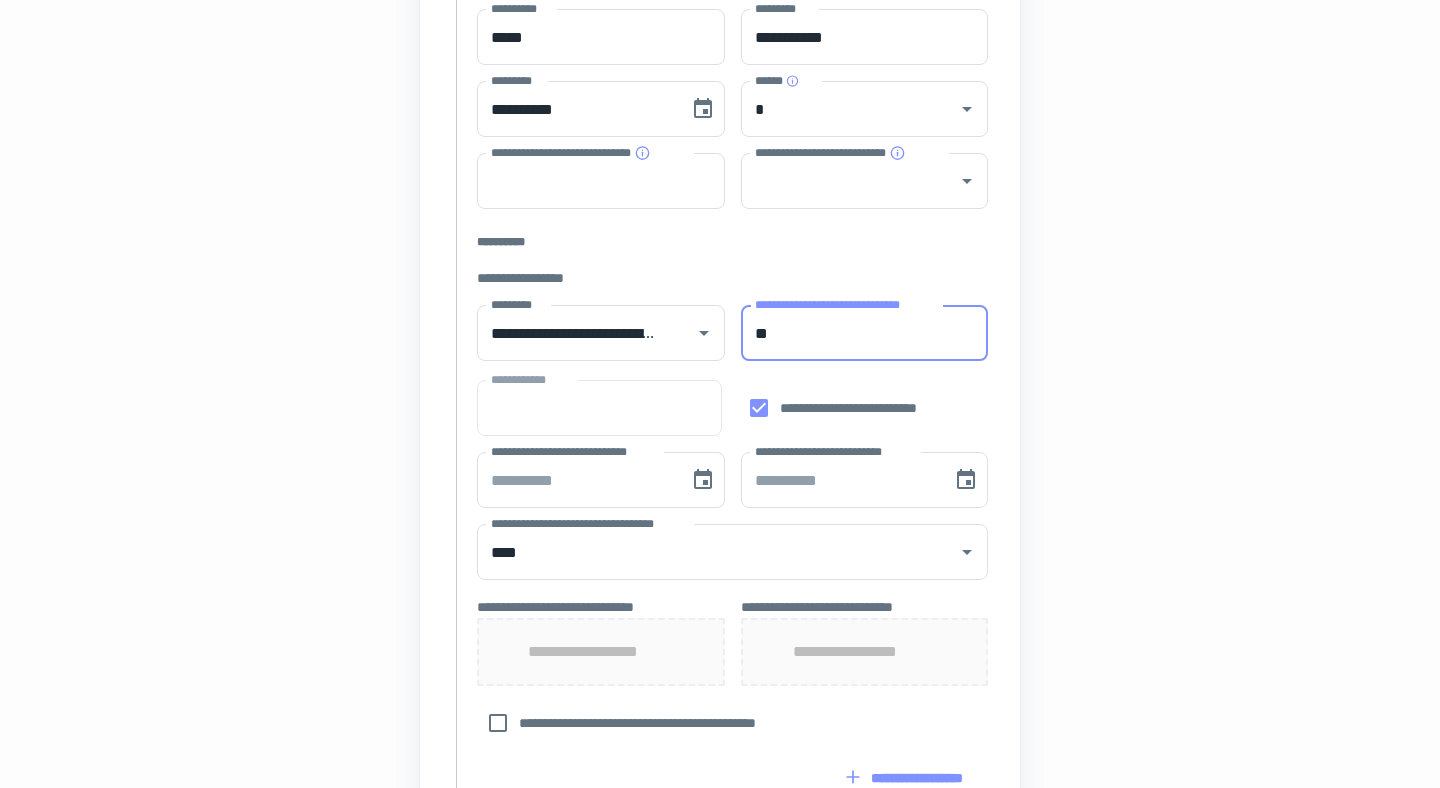 type on "*" 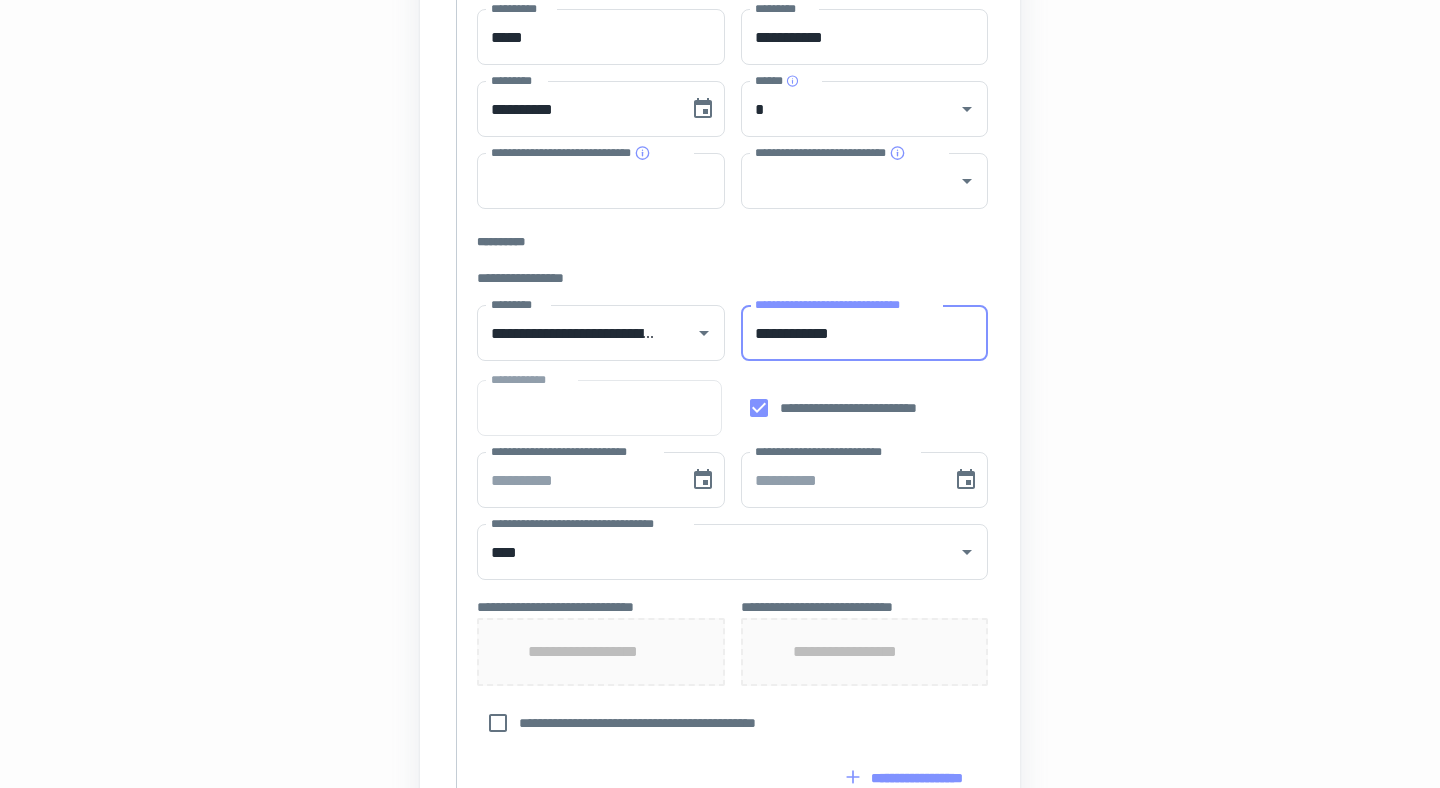 type on "**********" 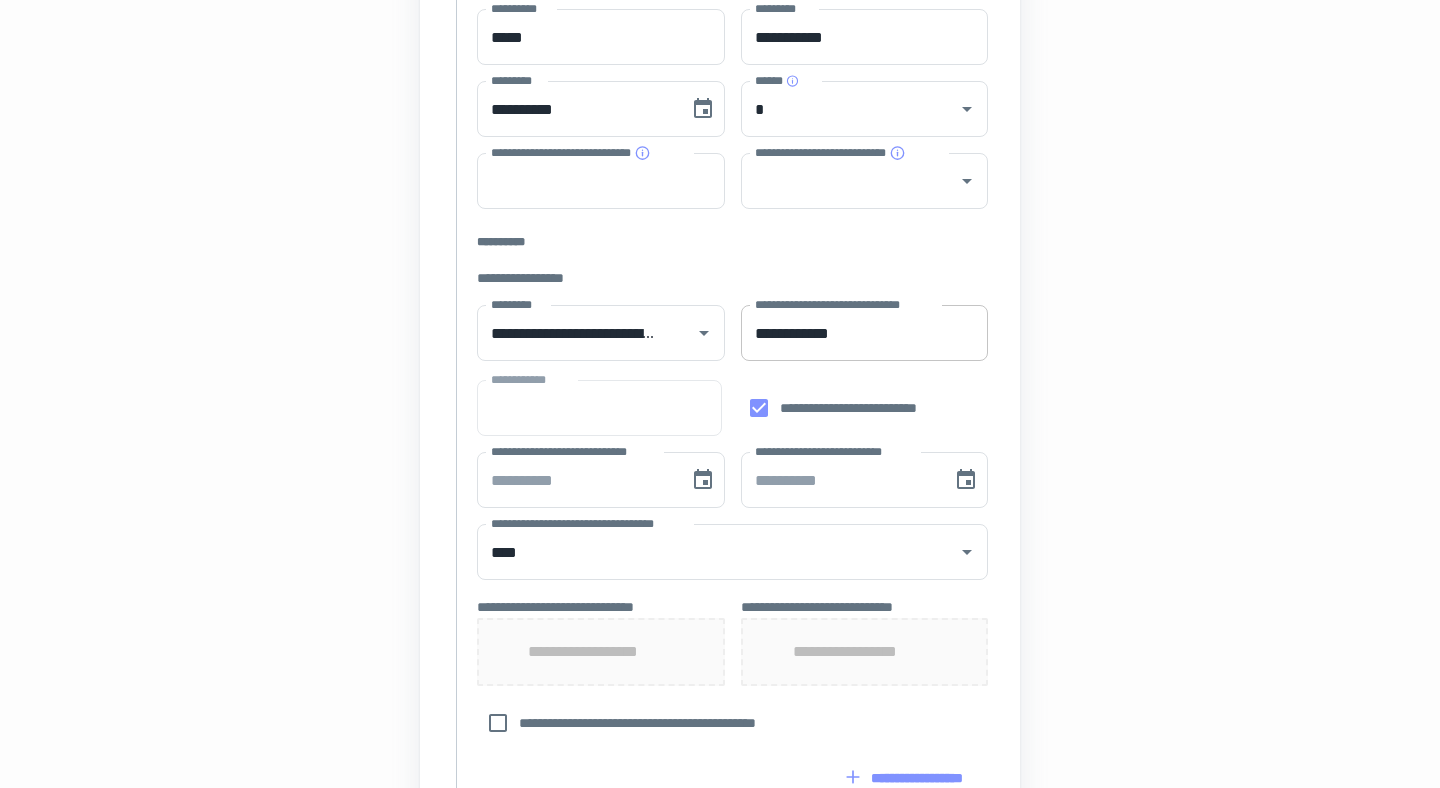 click on "**********" at bounding box center [865, 333] 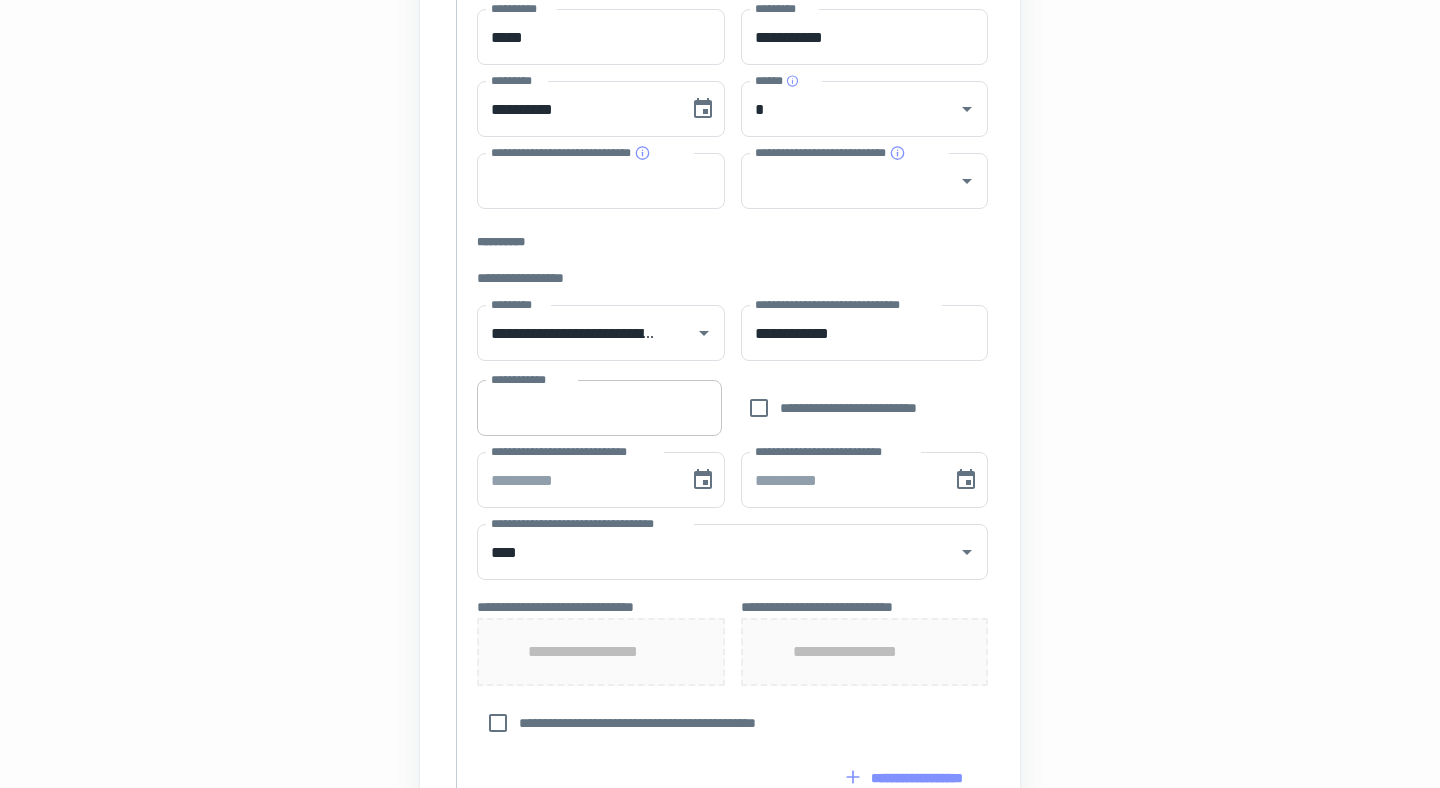 click on "**********" at bounding box center (599, 408) 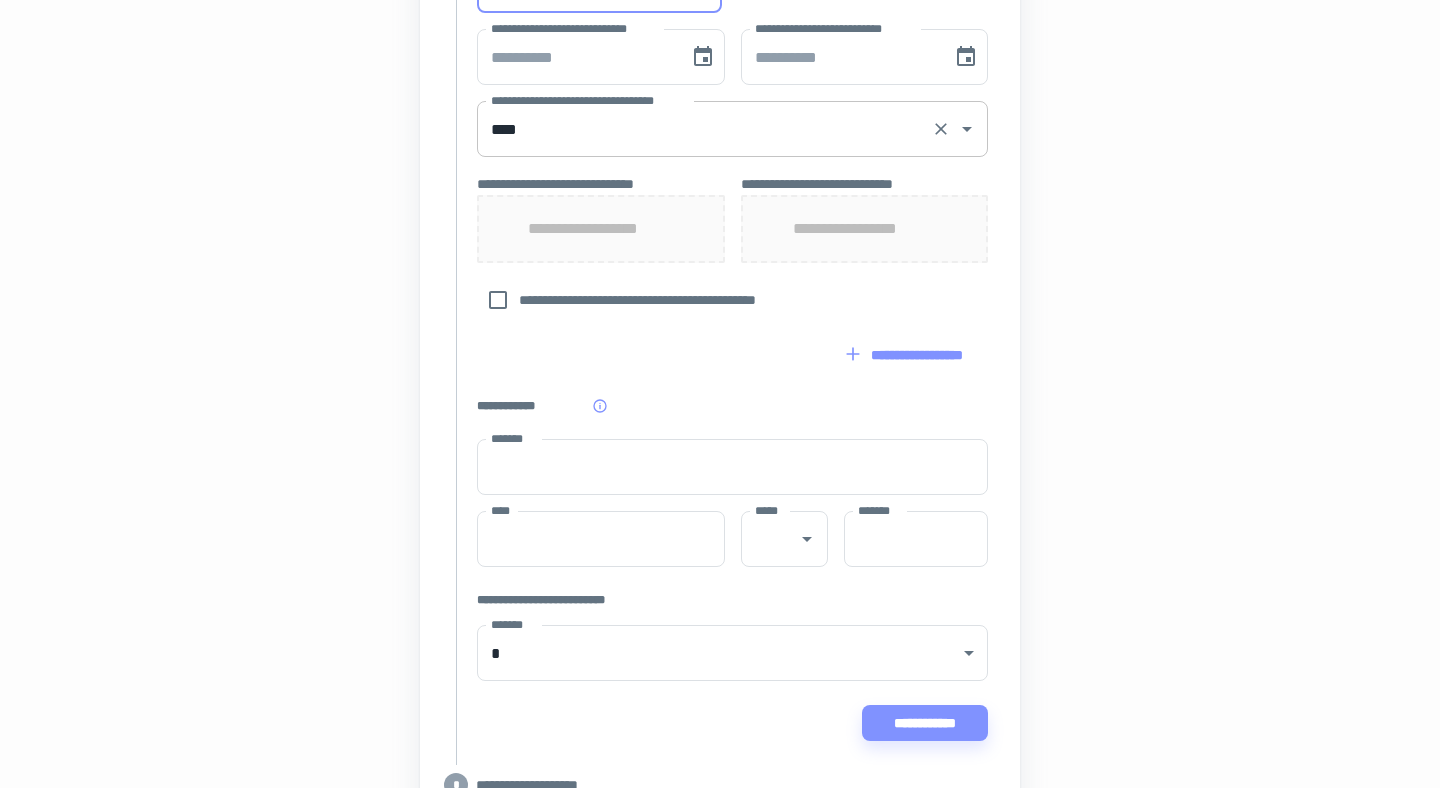 scroll, scrollTop: 842, scrollLeft: 0, axis: vertical 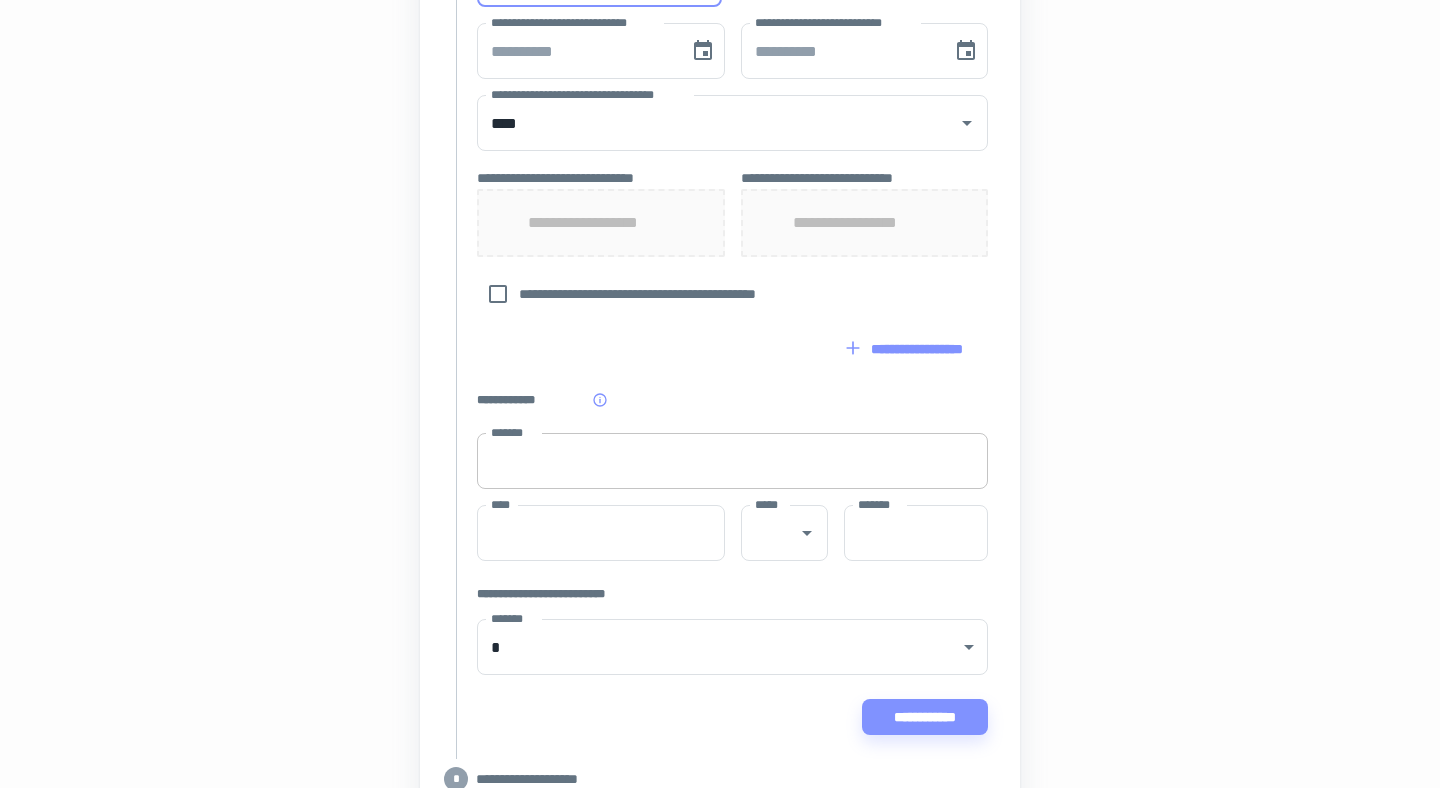 type on "**********" 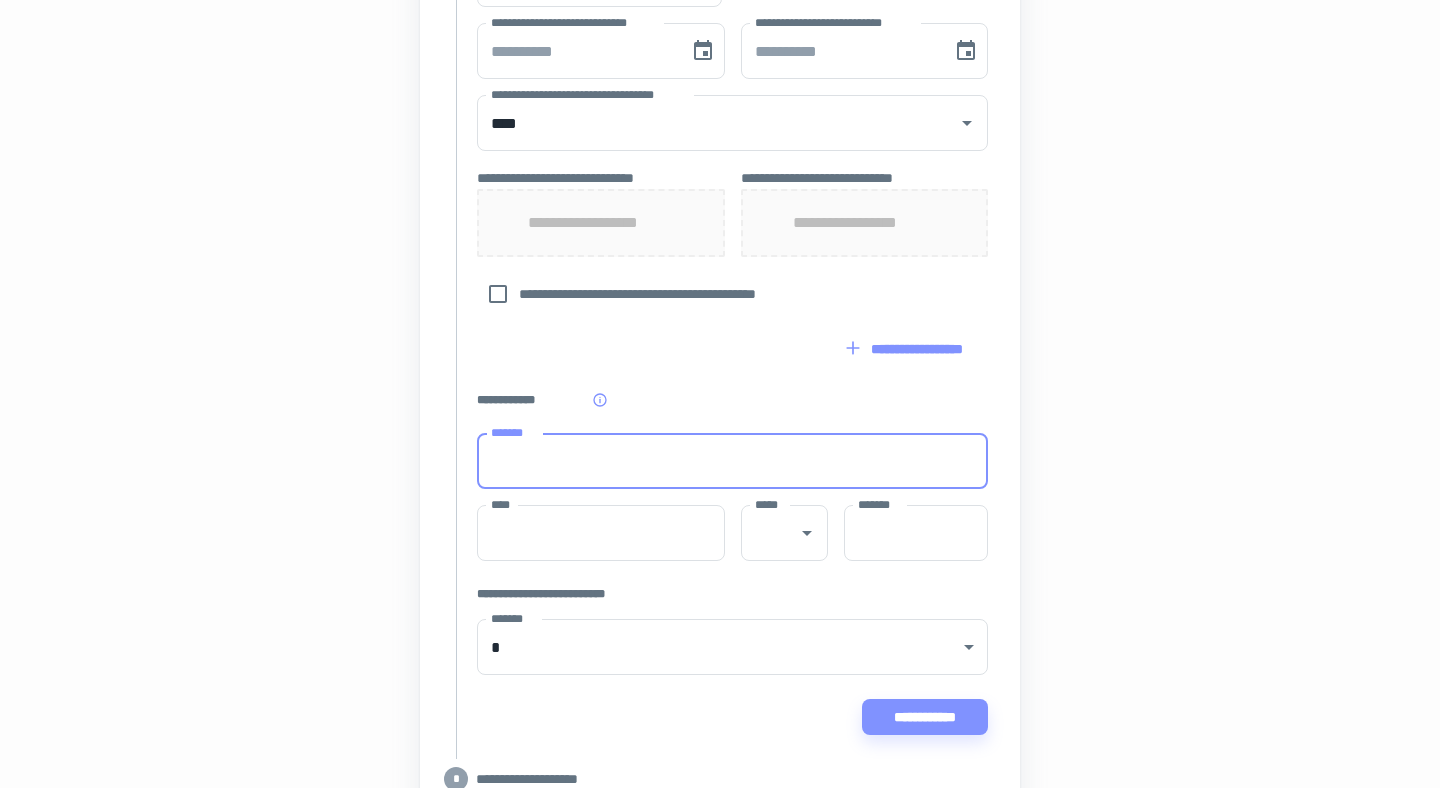 type on "**********" 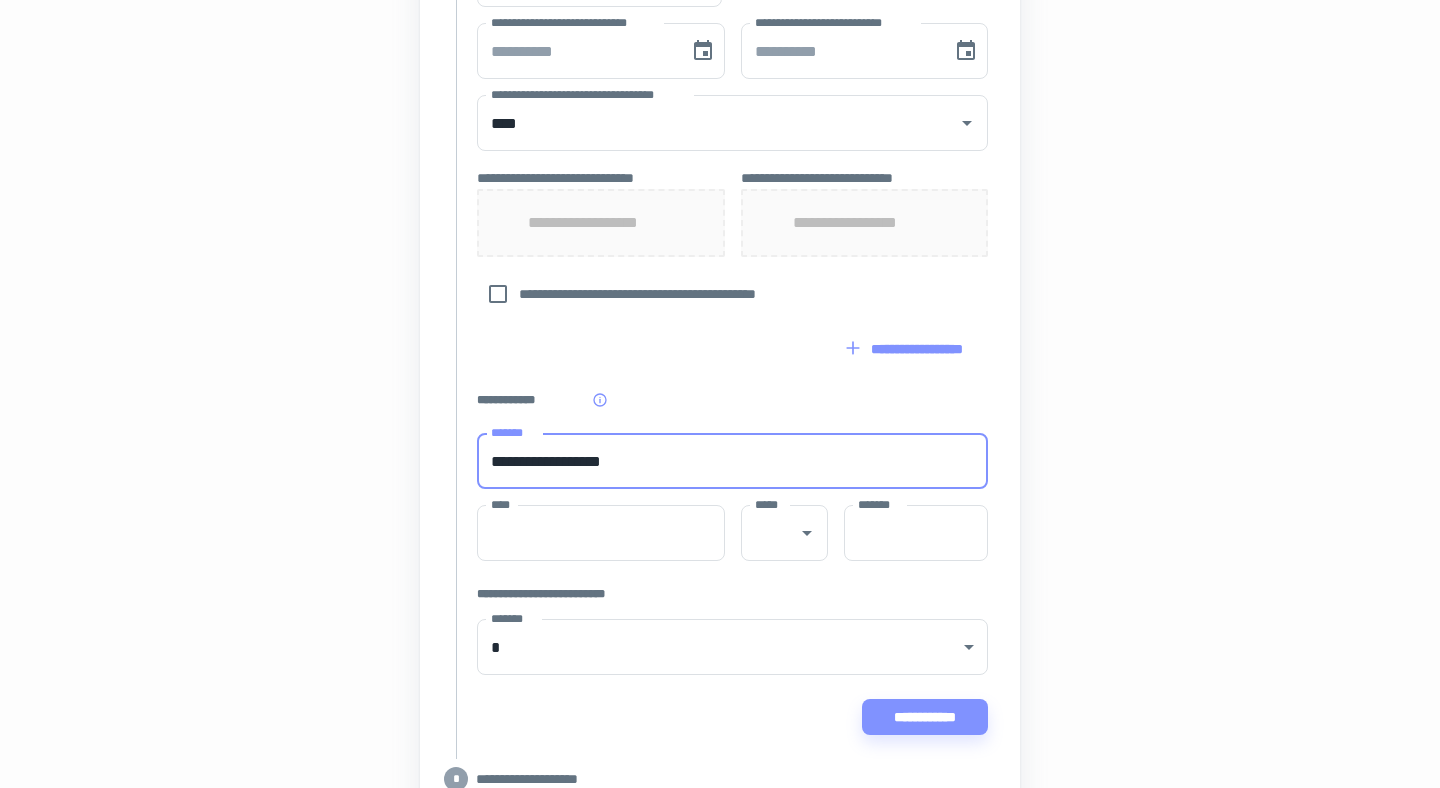 type on "*****" 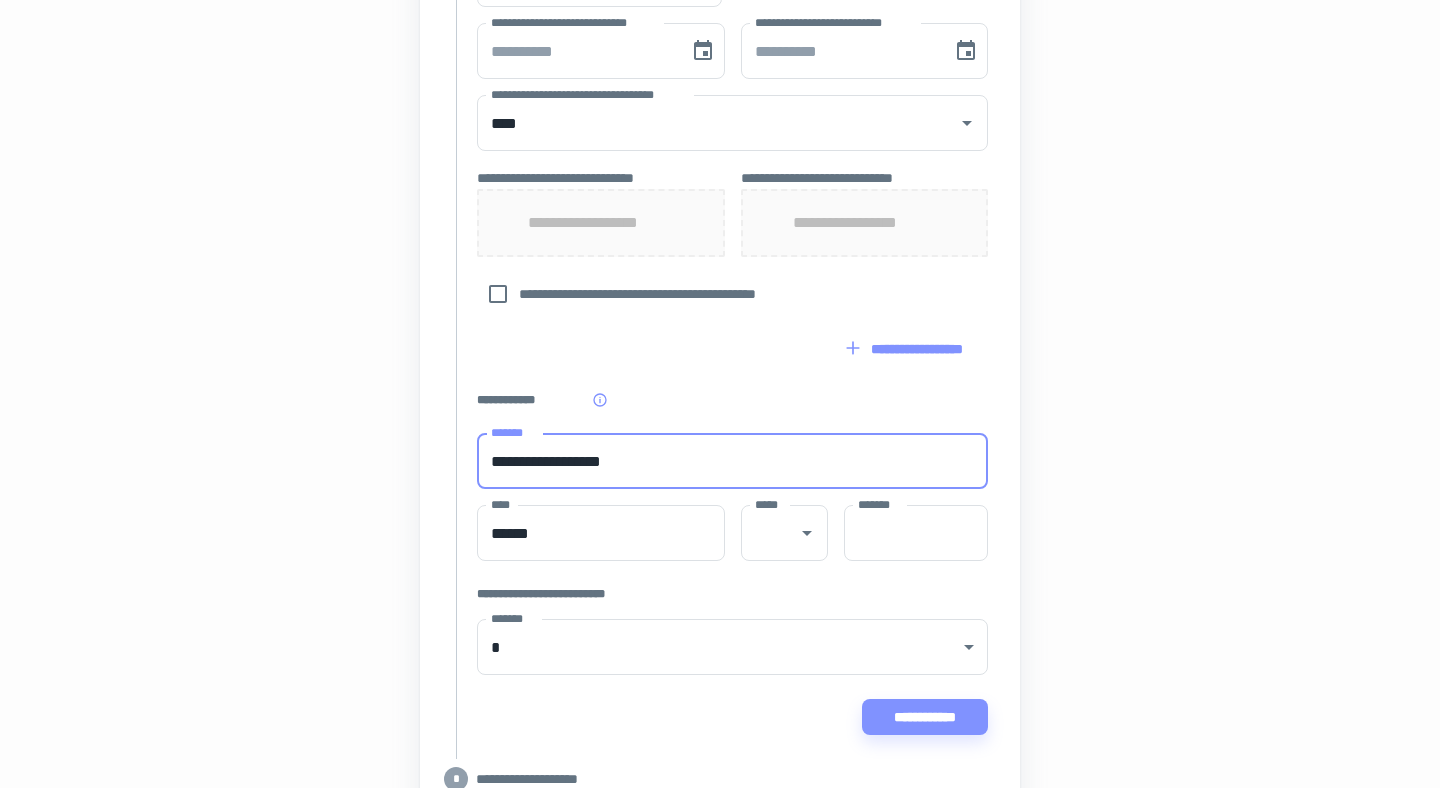 type on "**" 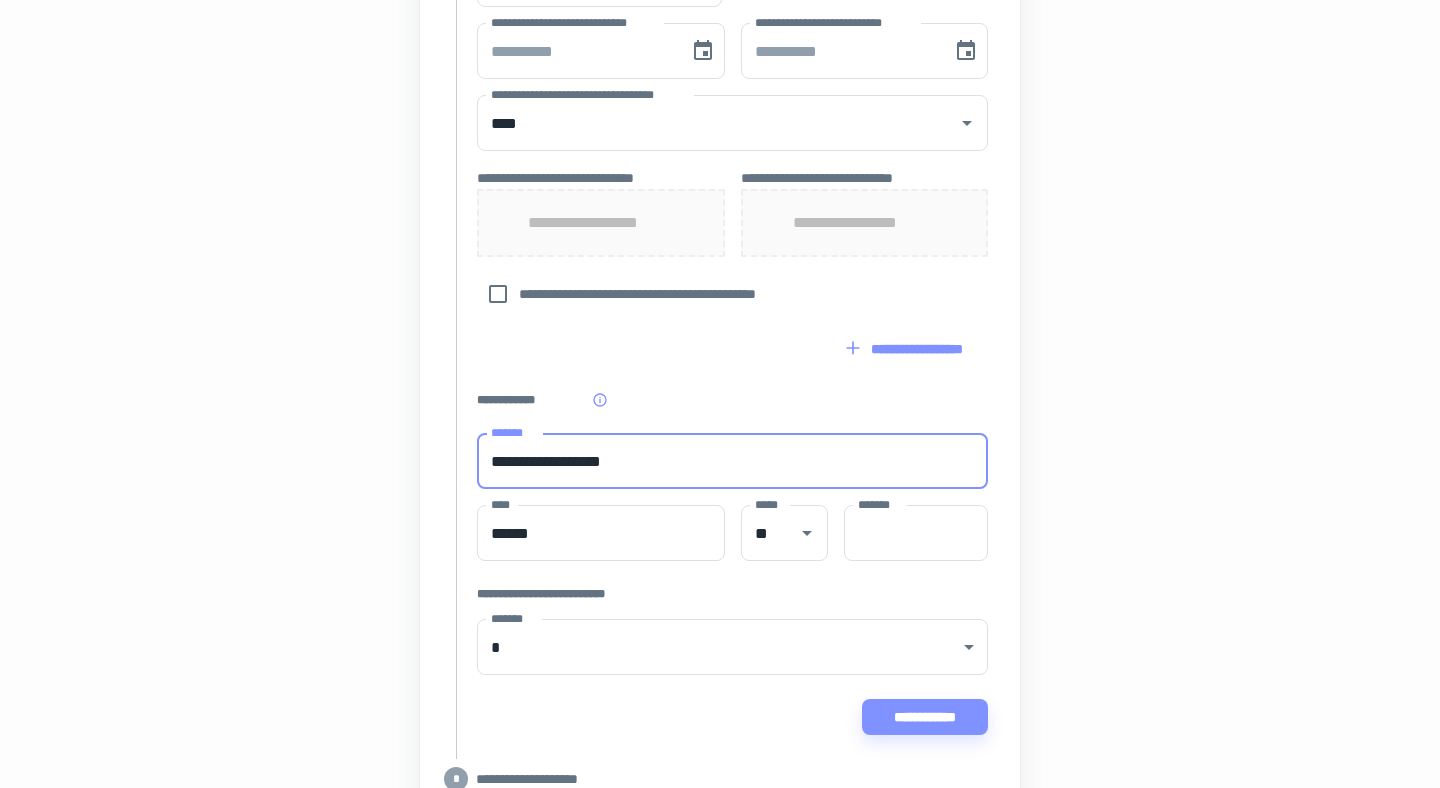 type on "**********" 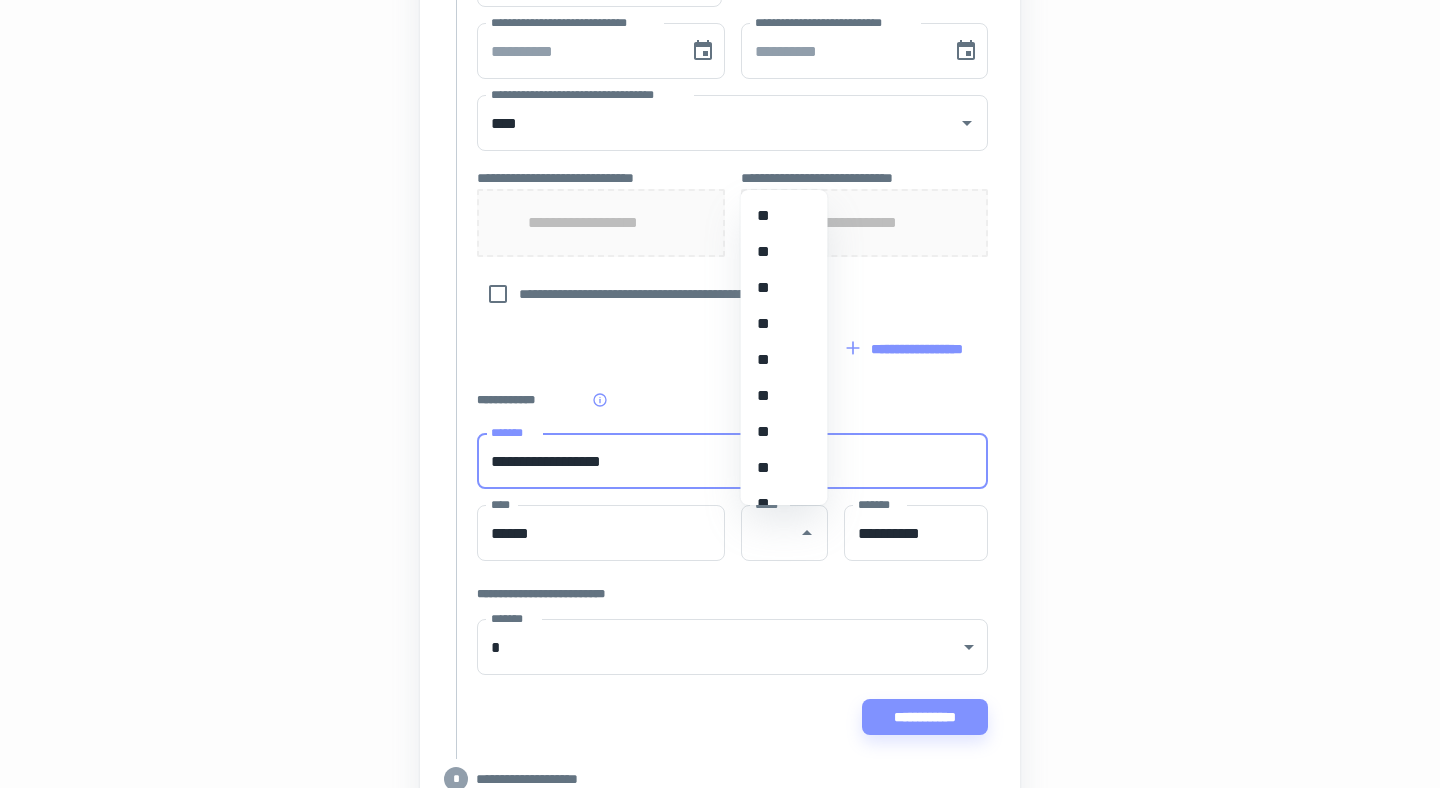 click on "**********" at bounding box center (601, 223) 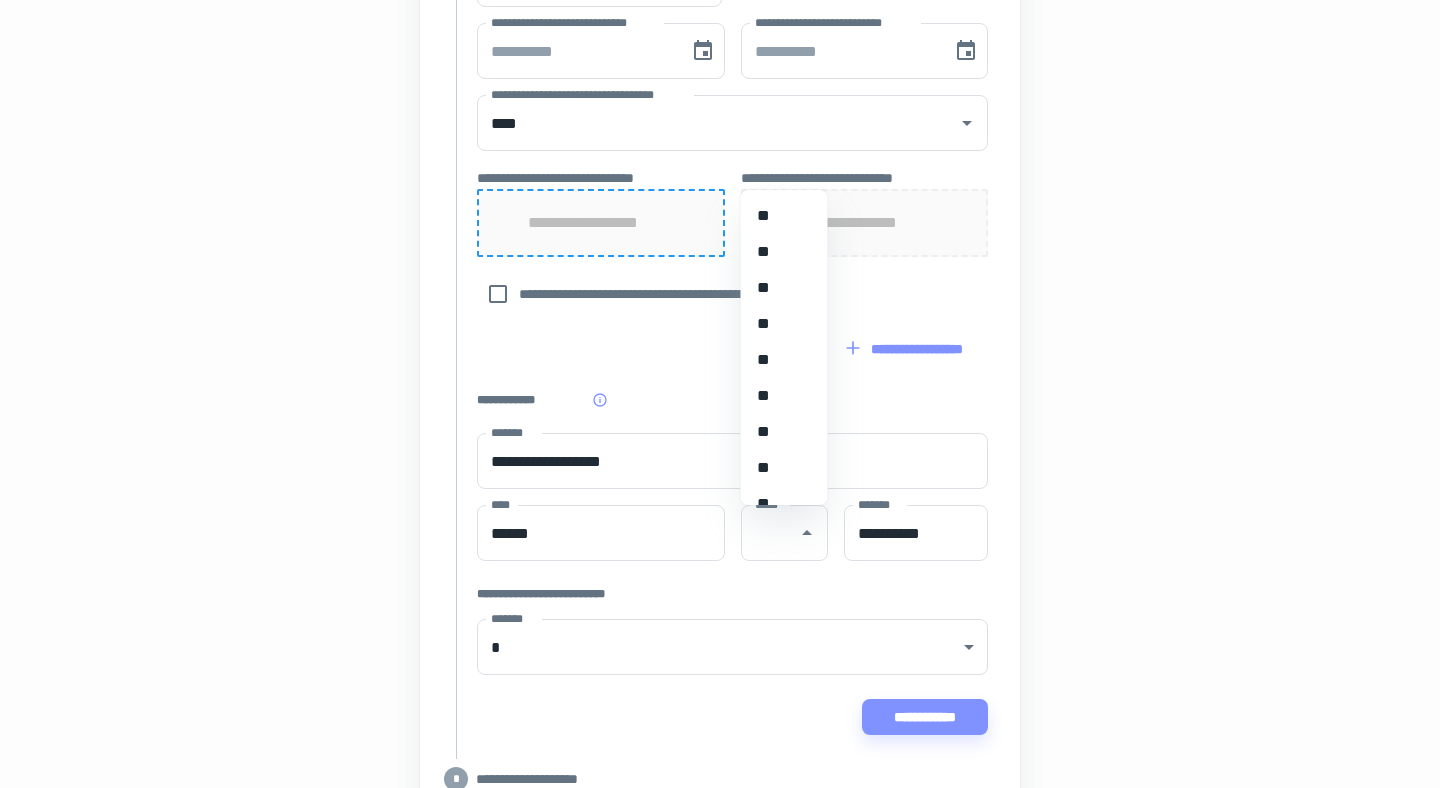 click on "**********" at bounding box center [720, 48] 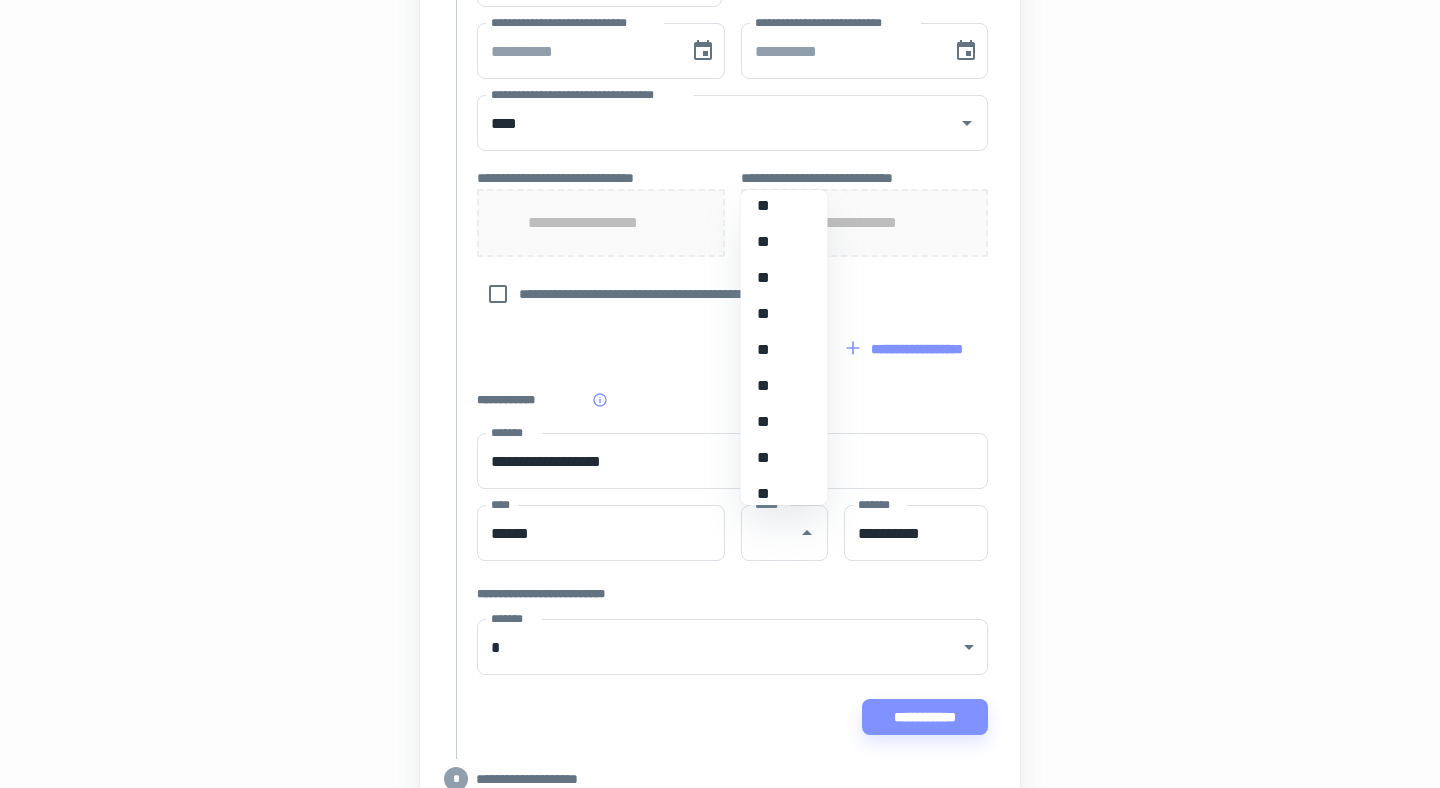 scroll, scrollTop: 331, scrollLeft: 0, axis: vertical 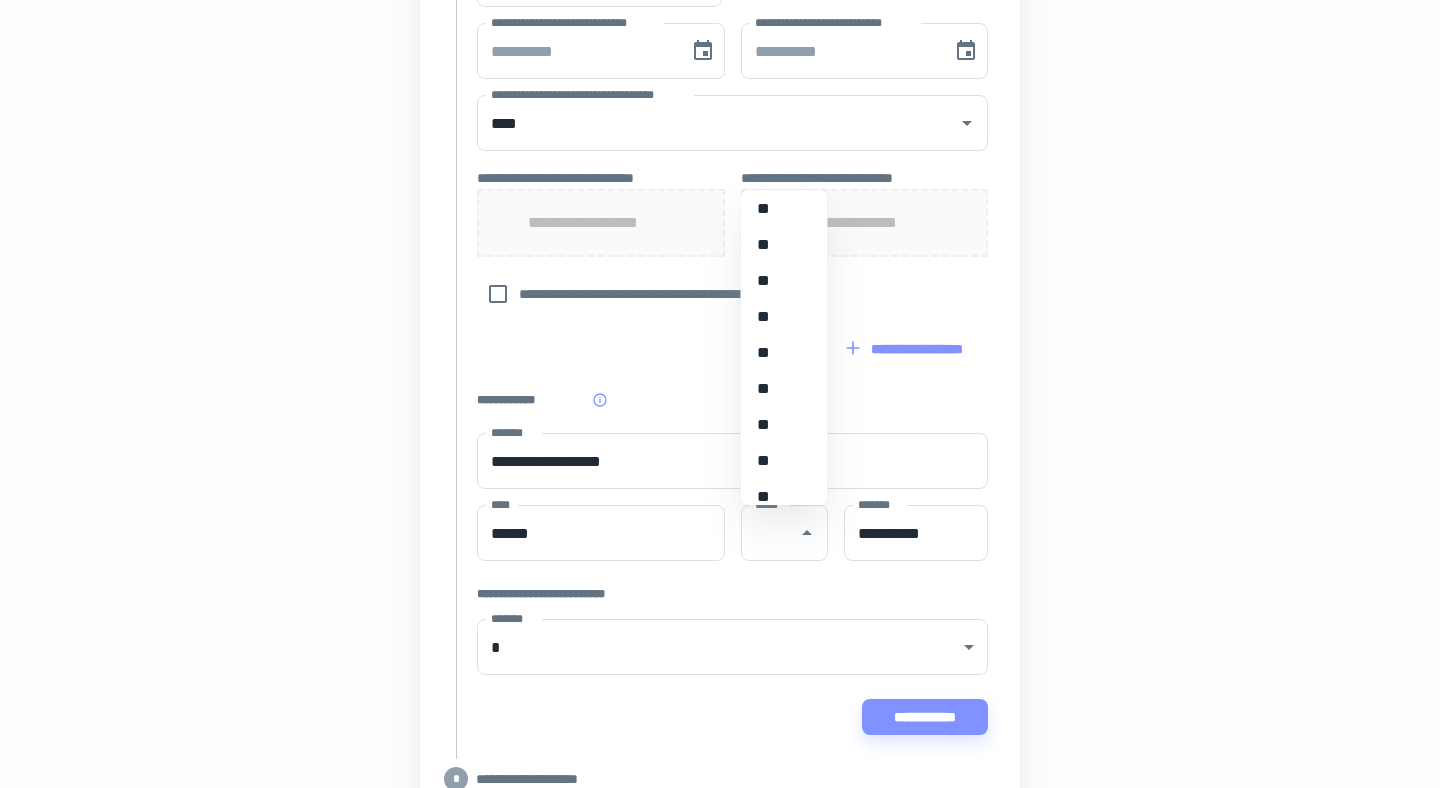 click on "**" at bounding box center [784, 317] 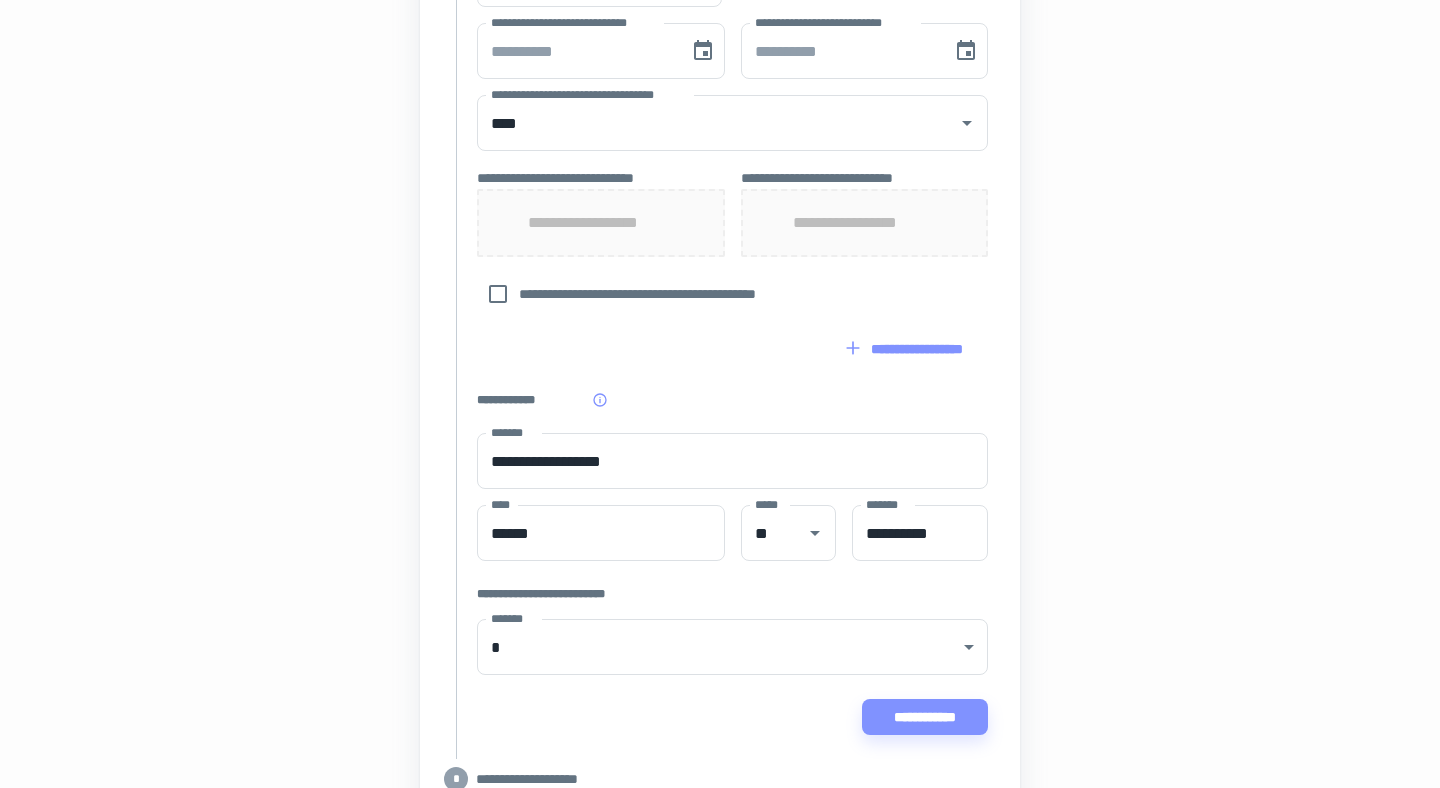 click on "**********" at bounding box center [720, 48] 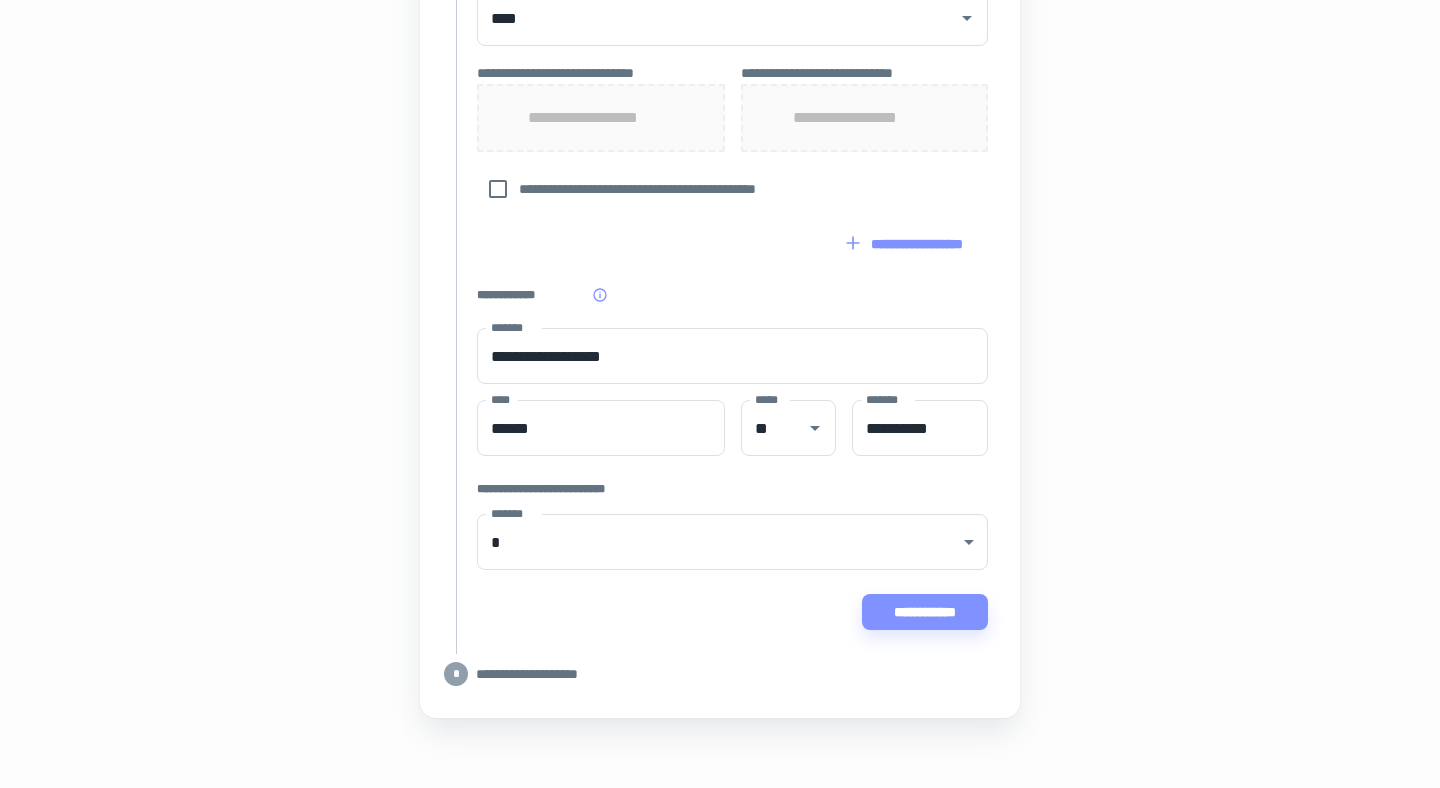 scroll, scrollTop: 957, scrollLeft: 0, axis: vertical 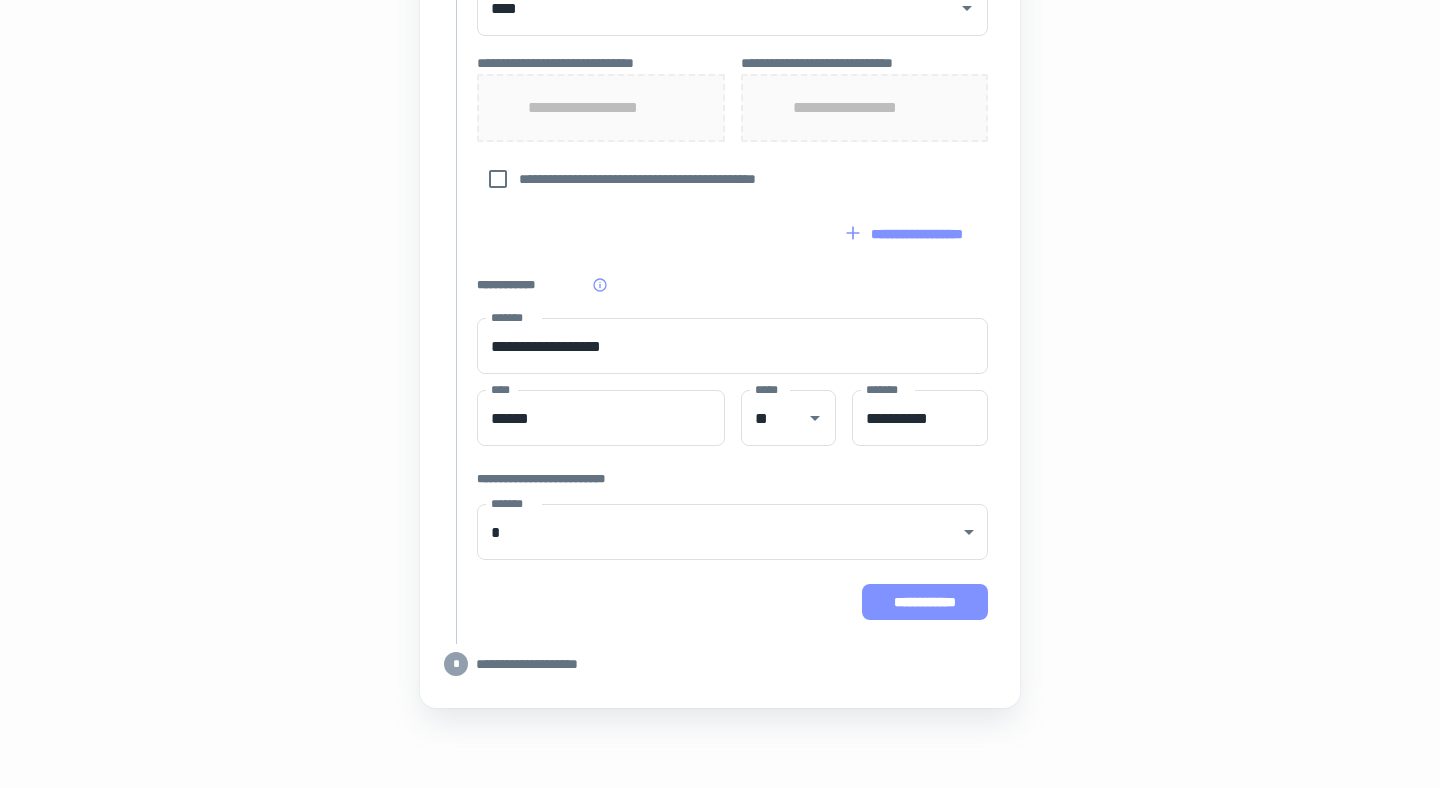 click on "**********" at bounding box center (925, 602) 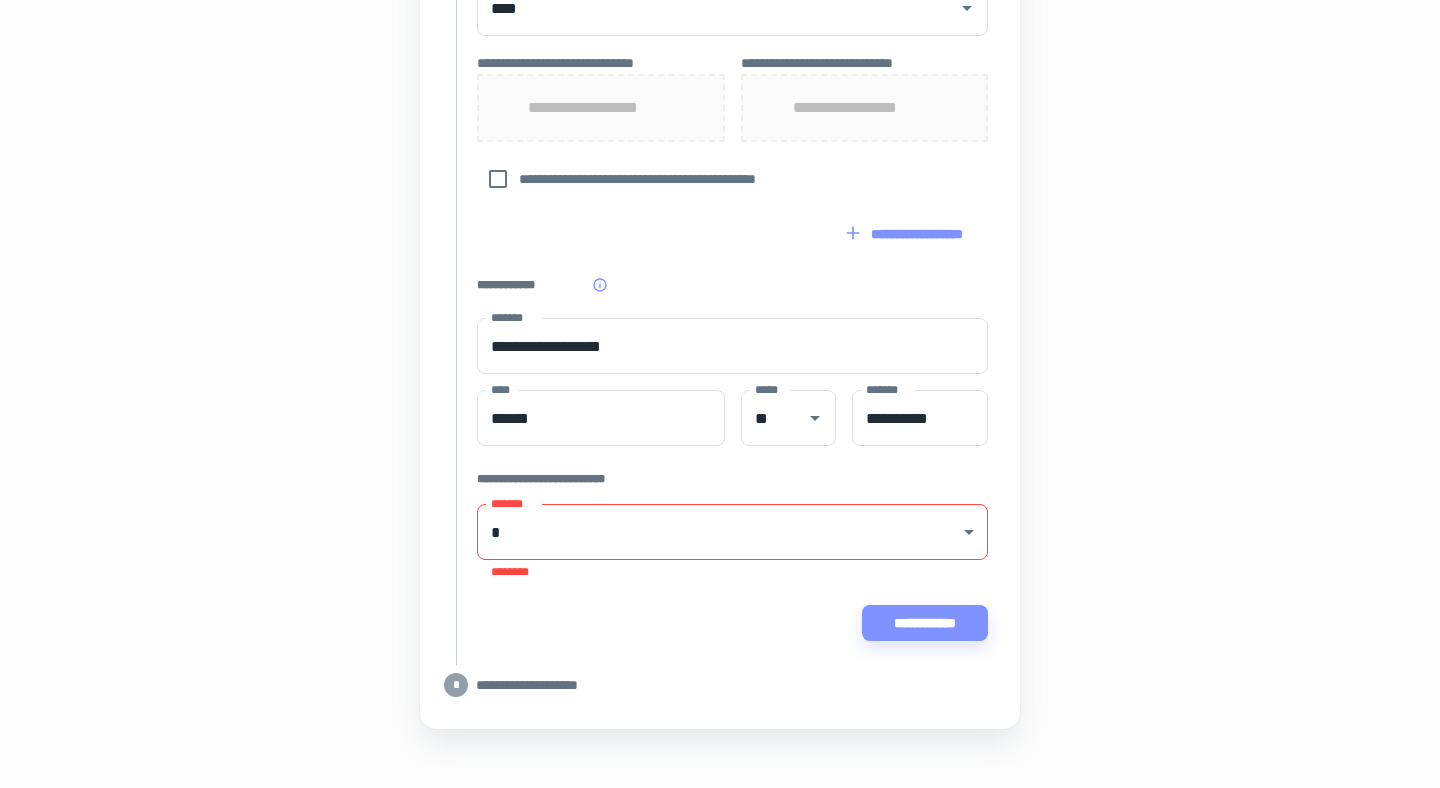 click on "**********" at bounding box center [720, -563] 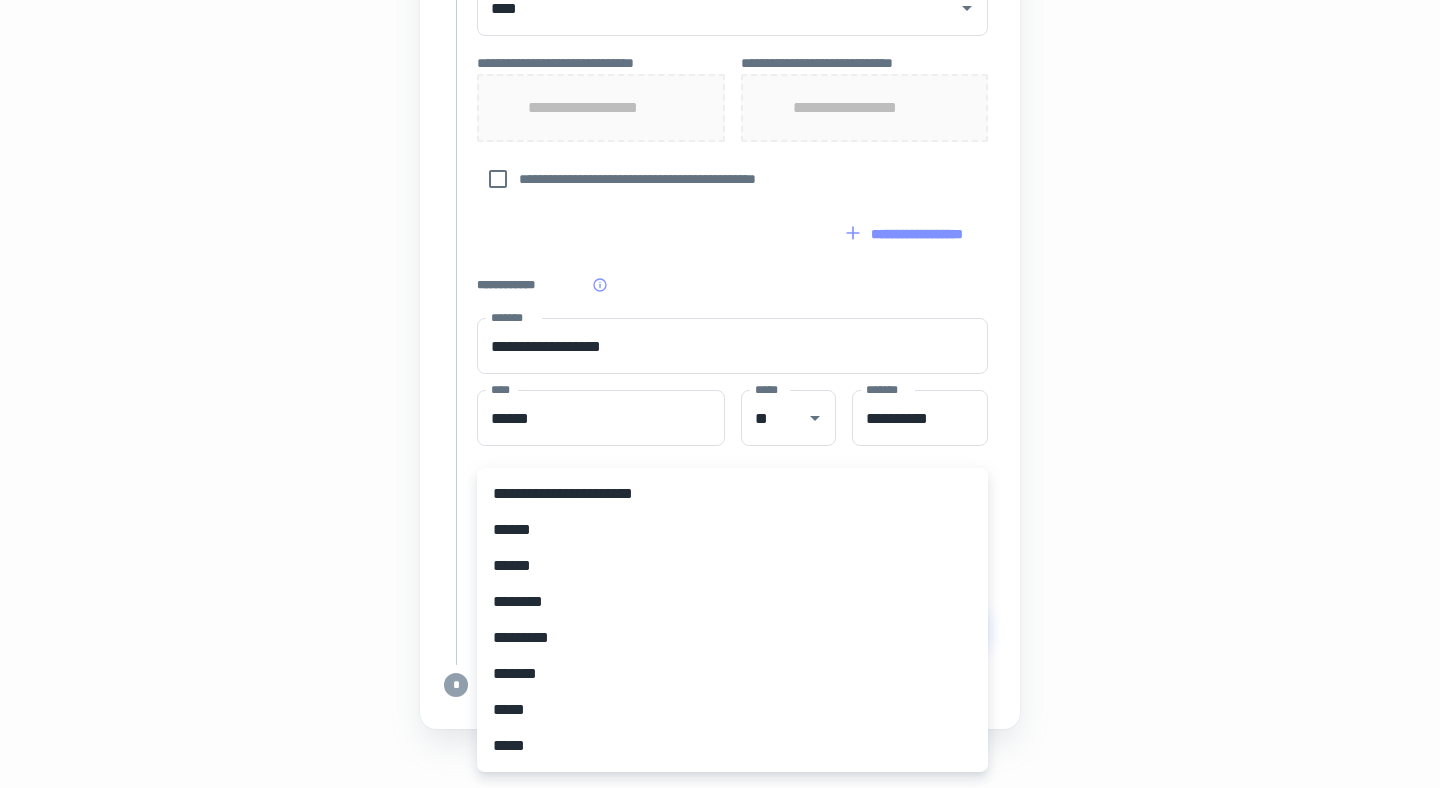 click on "*****" at bounding box center (732, 746) 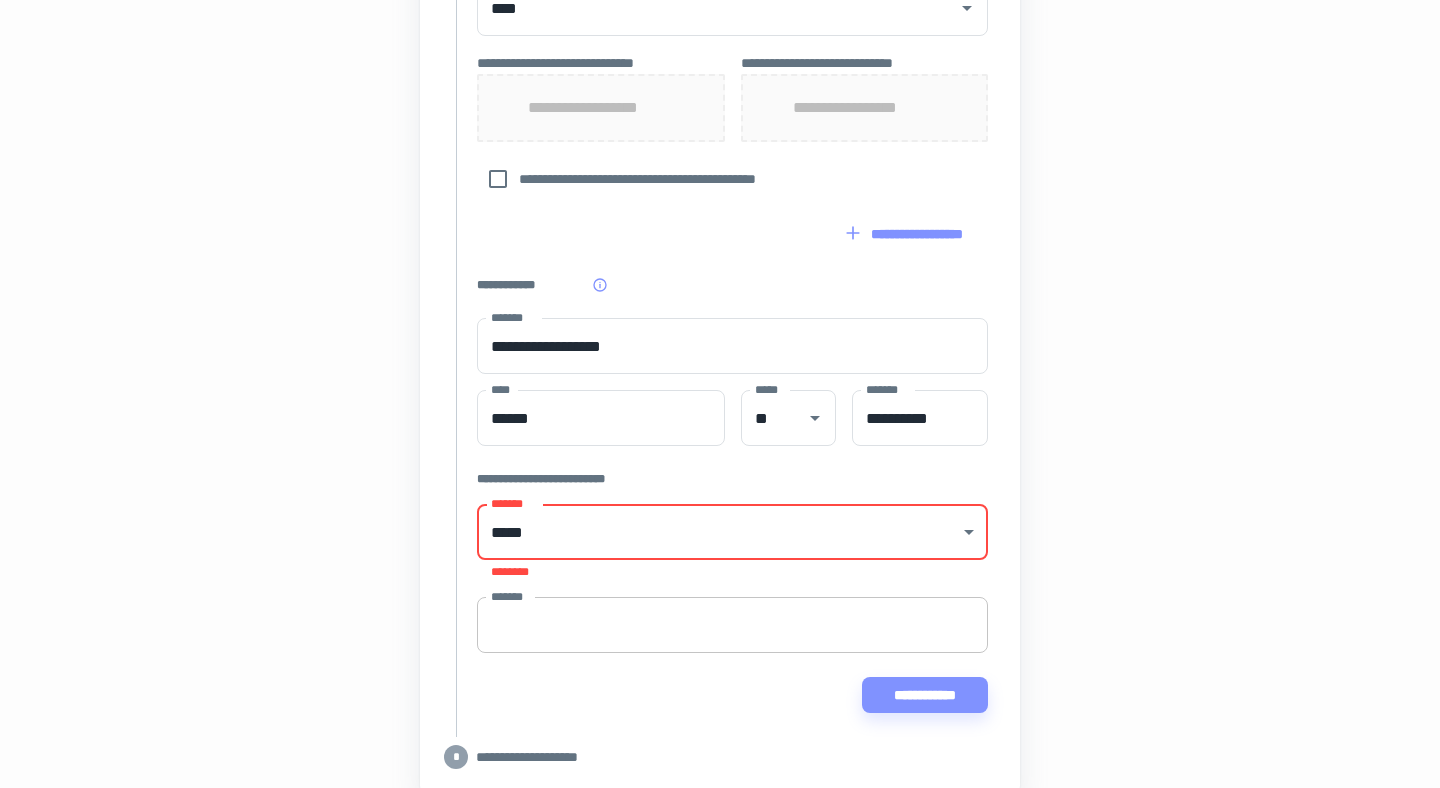 click on "*******" at bounding box center [732, 625] 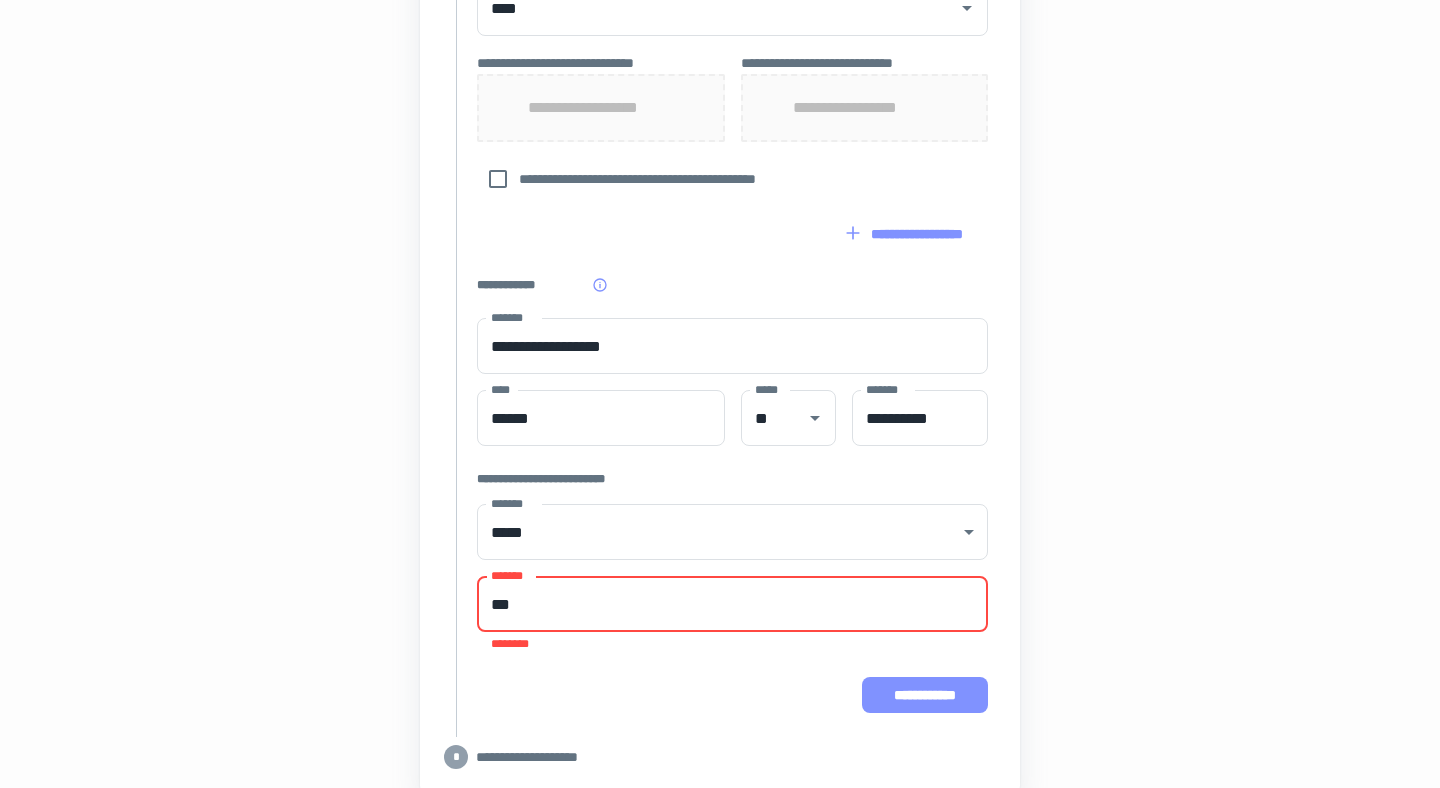 type on "***" 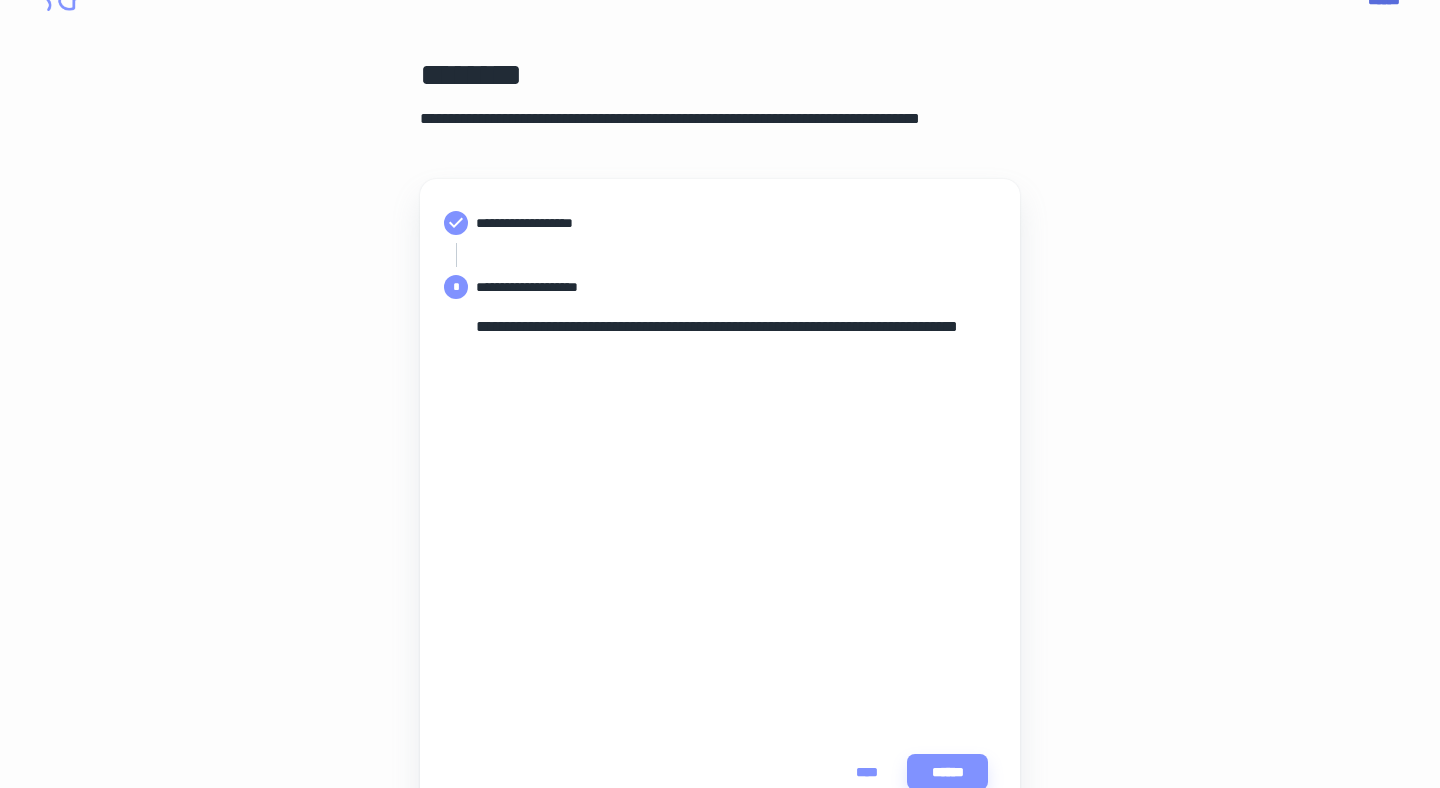 scroll, scrollTop: 69, scrollLeft: 0, axis: vertical 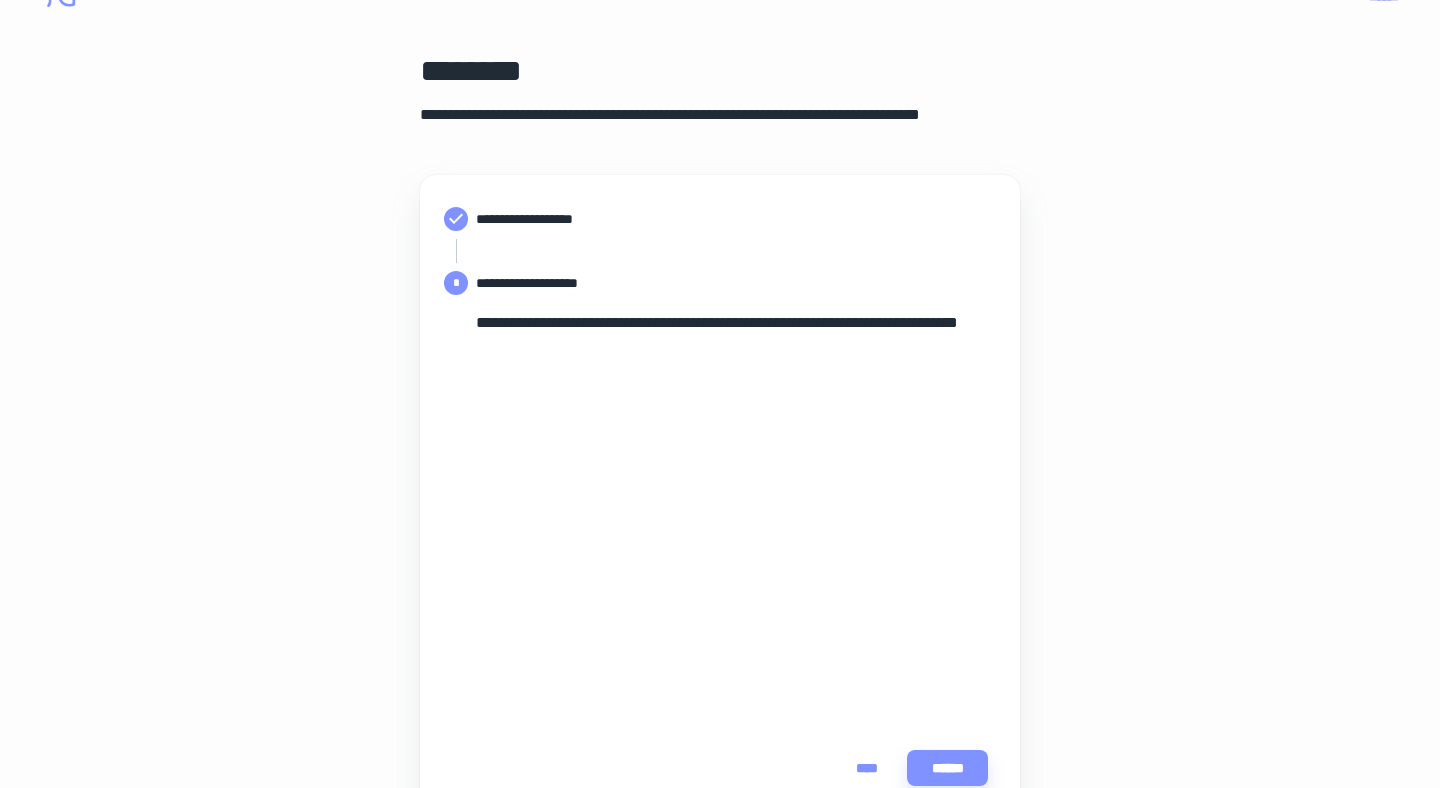 click on "**********" at bounding box center (720, 428) 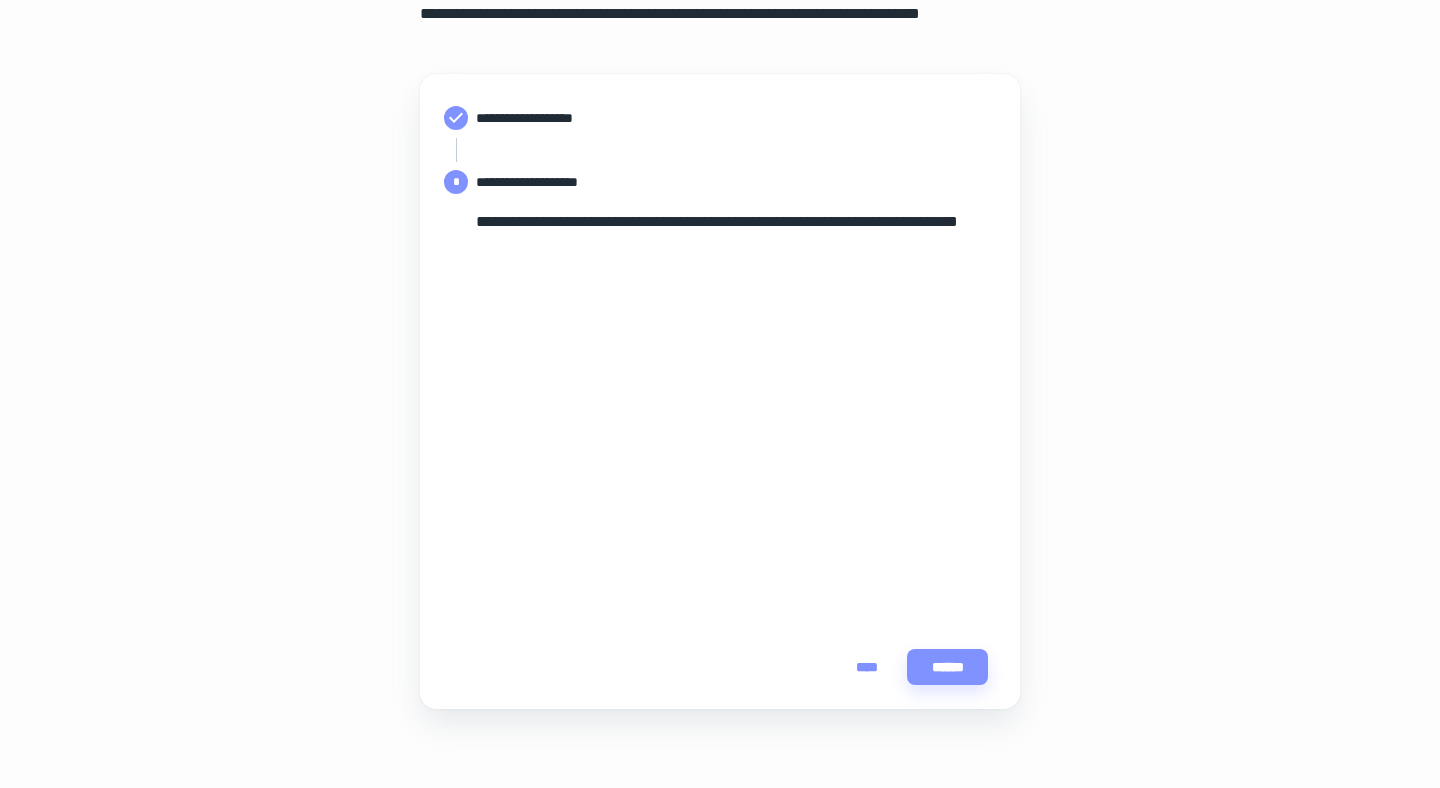click on "**********" at bounding box center (720, 327) 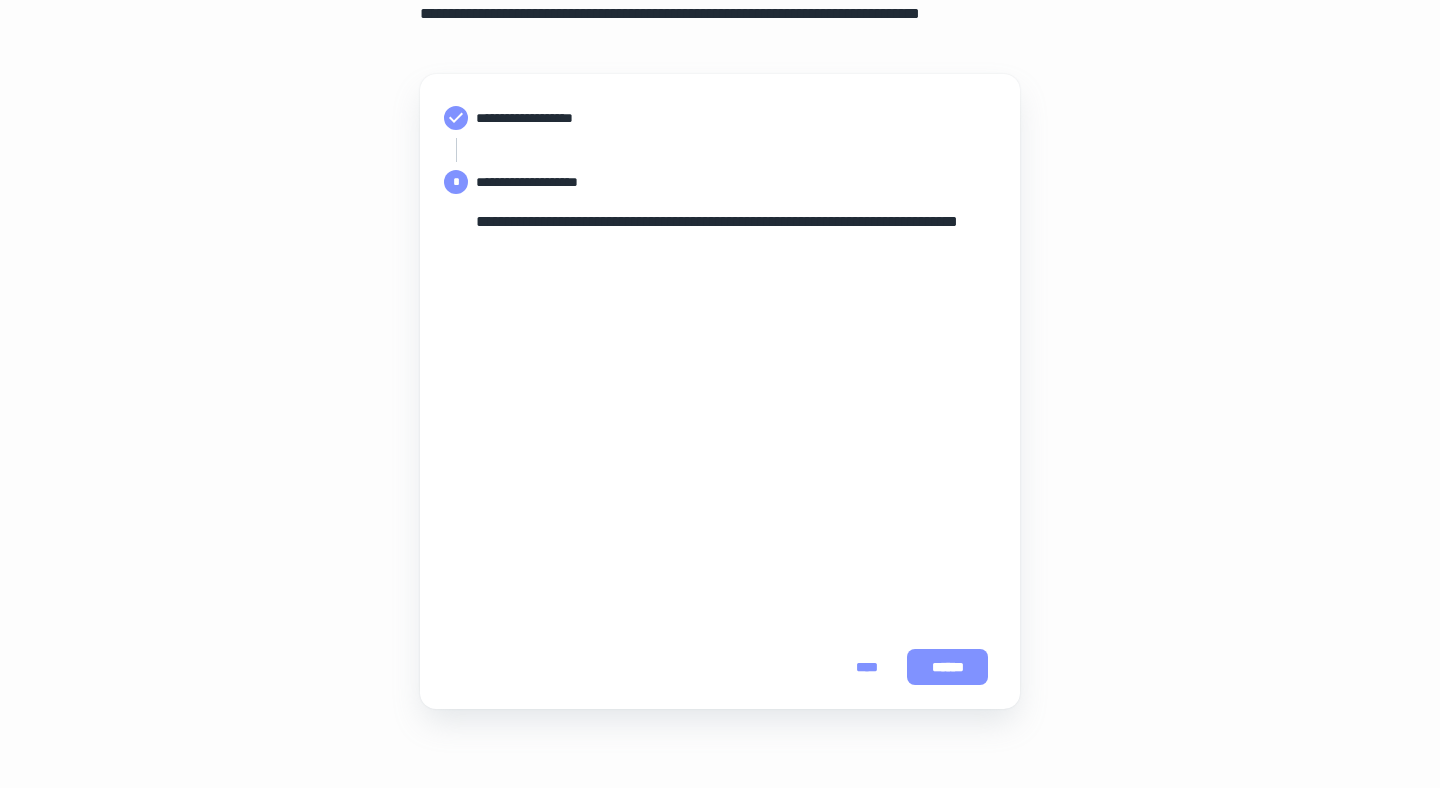 click on "******" at bounding box center (947, 667) 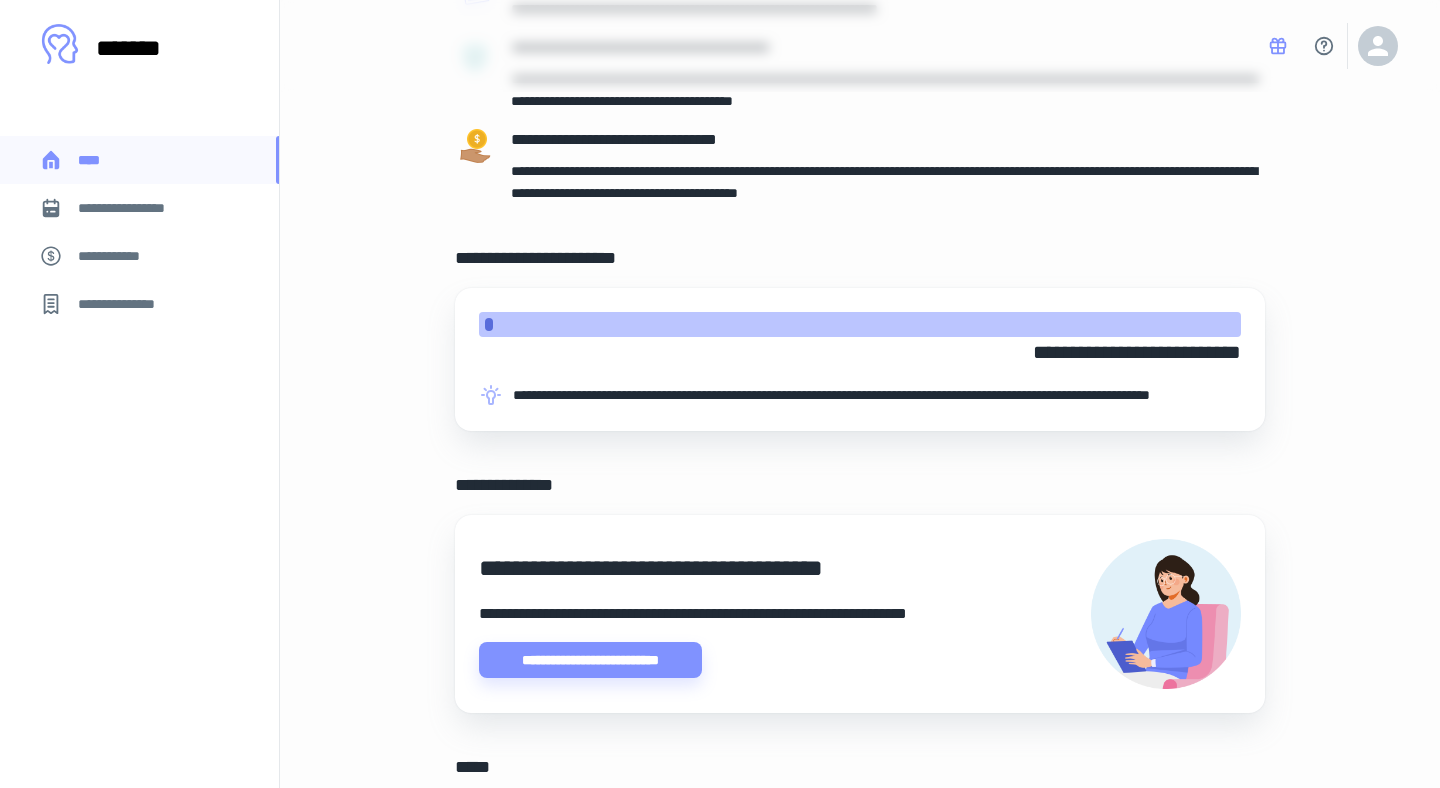 scroll, scrollTop: 0, scrollLeft: 0, axis: both 